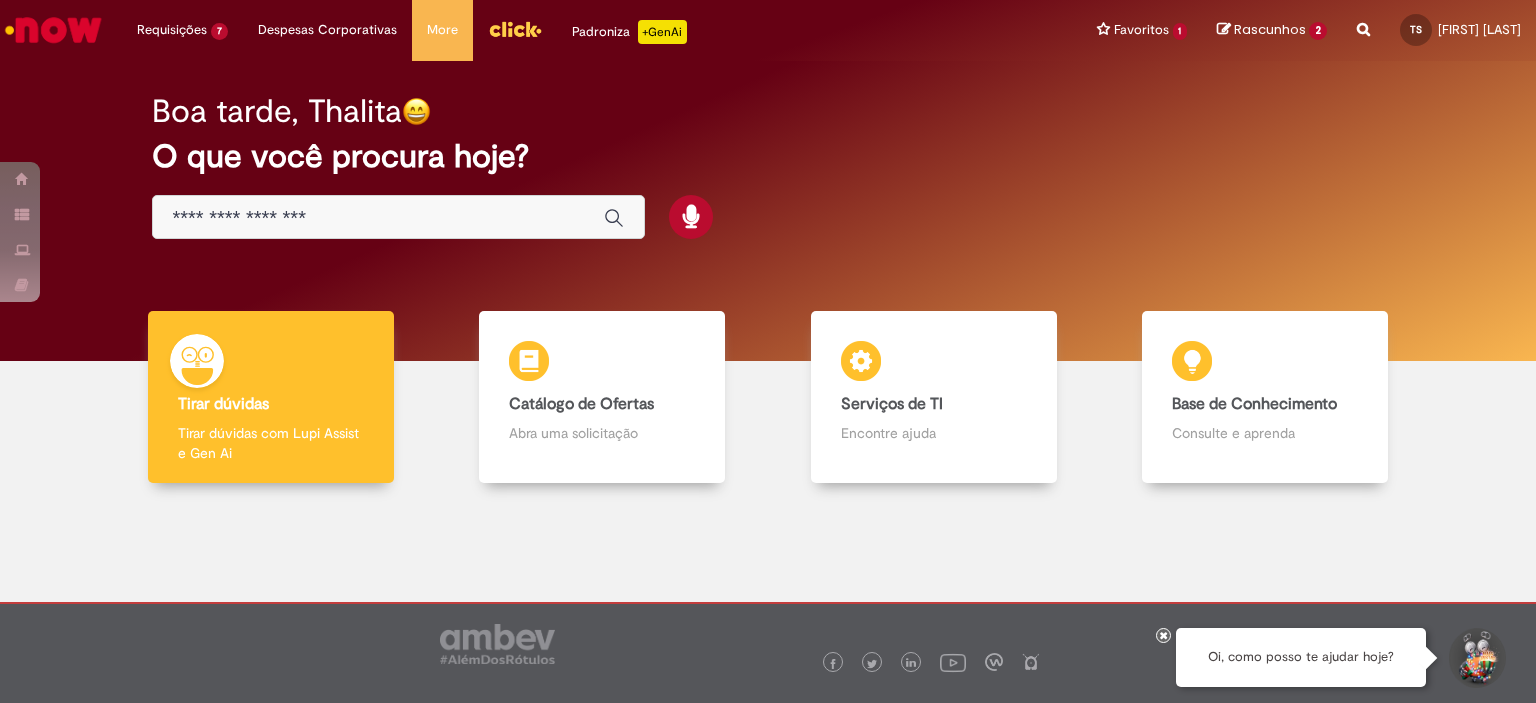 scroll, scrollTop: 0, scrollLeft: 0, axis: both 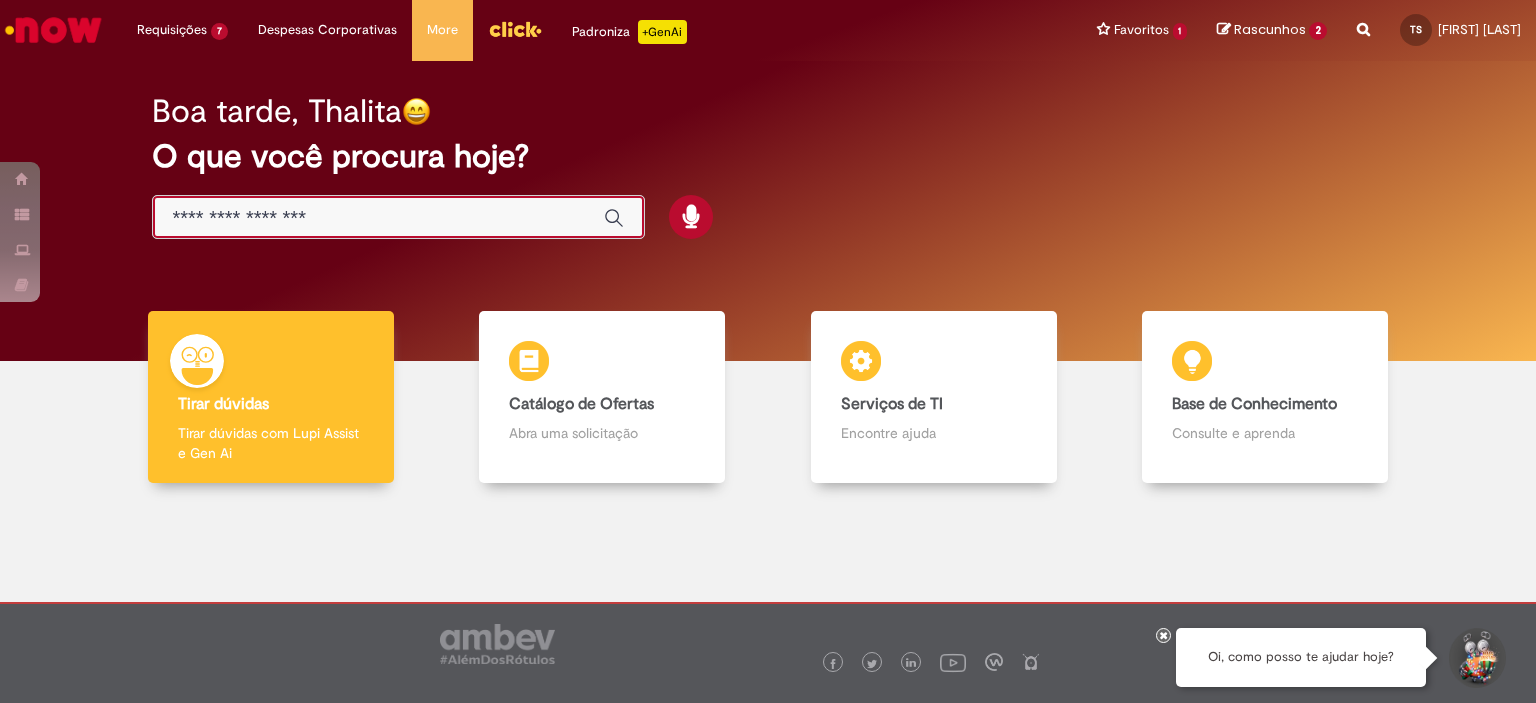 click at bounding box center (378, 218) 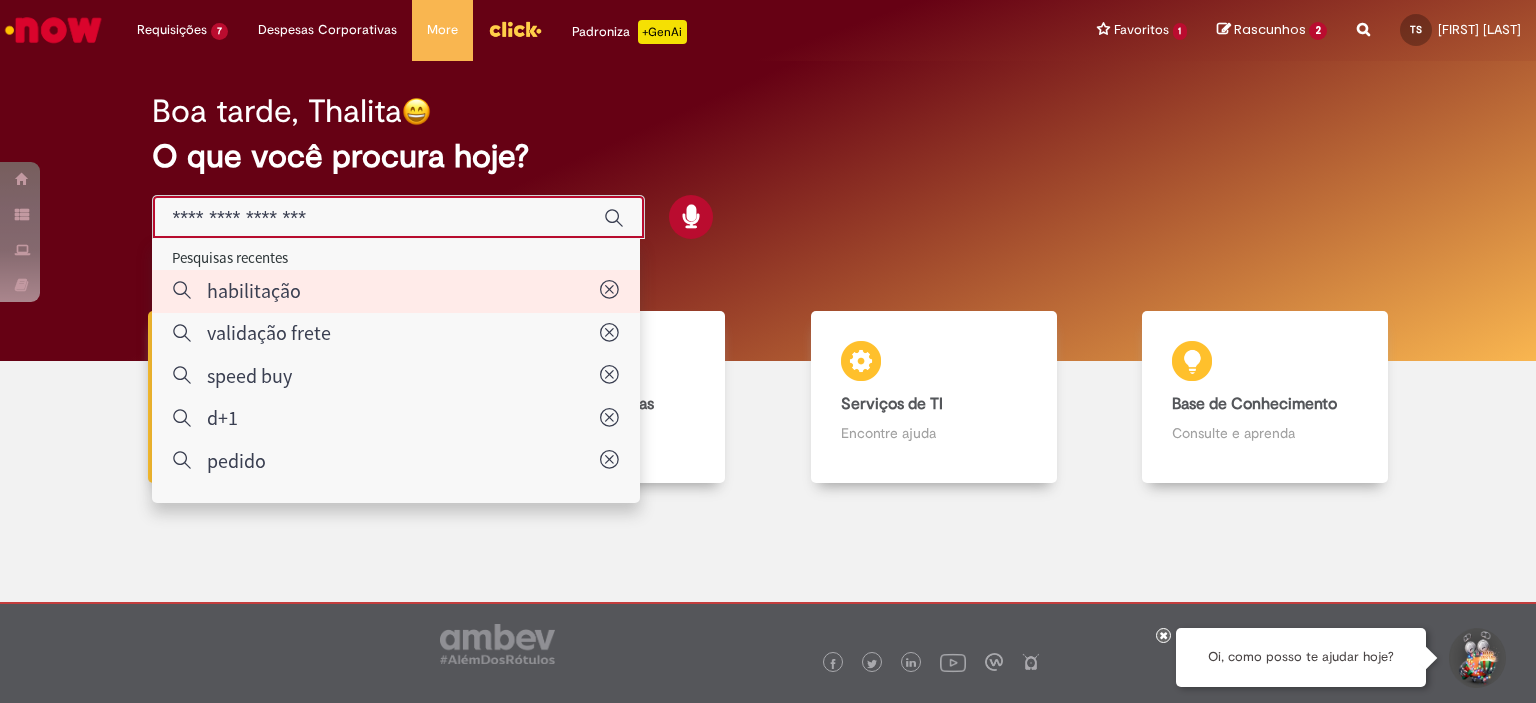 type on "**********" 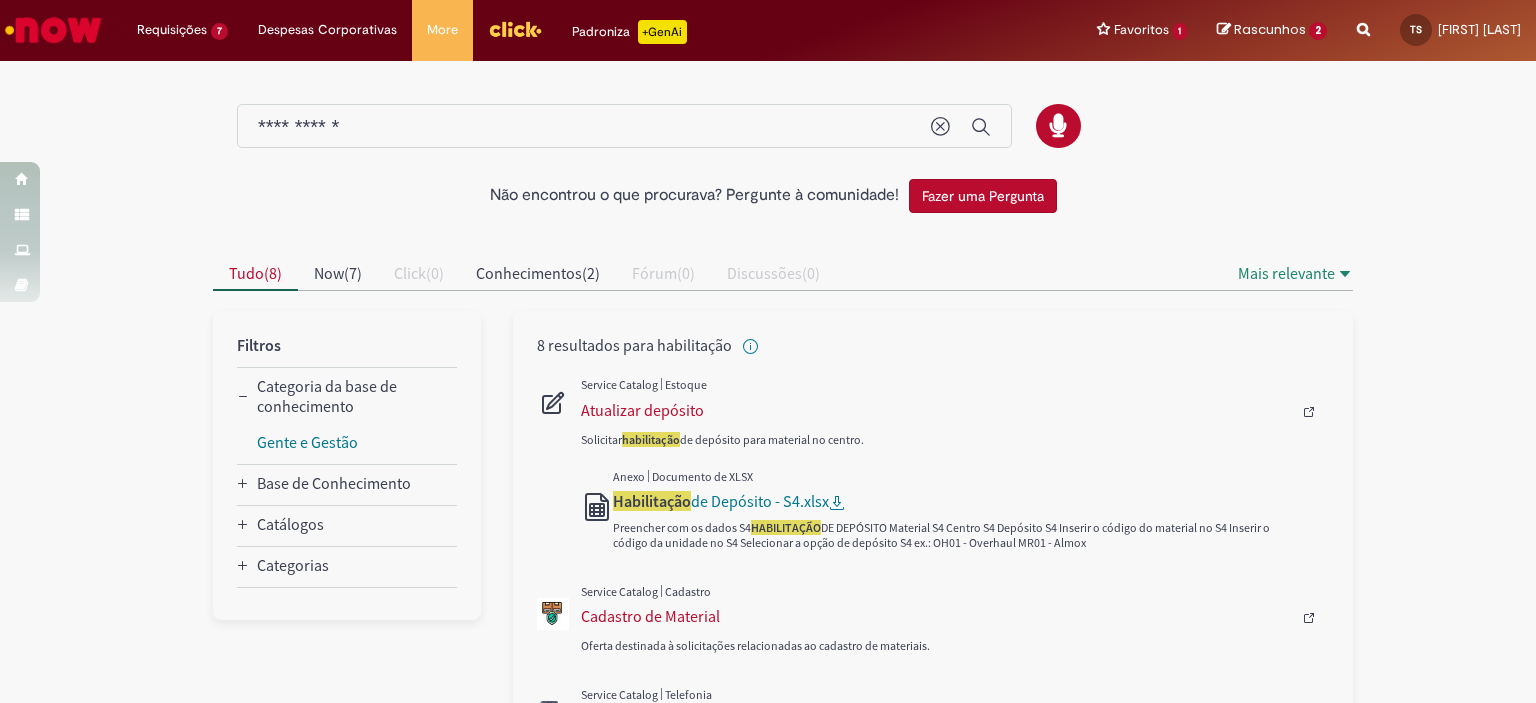 type 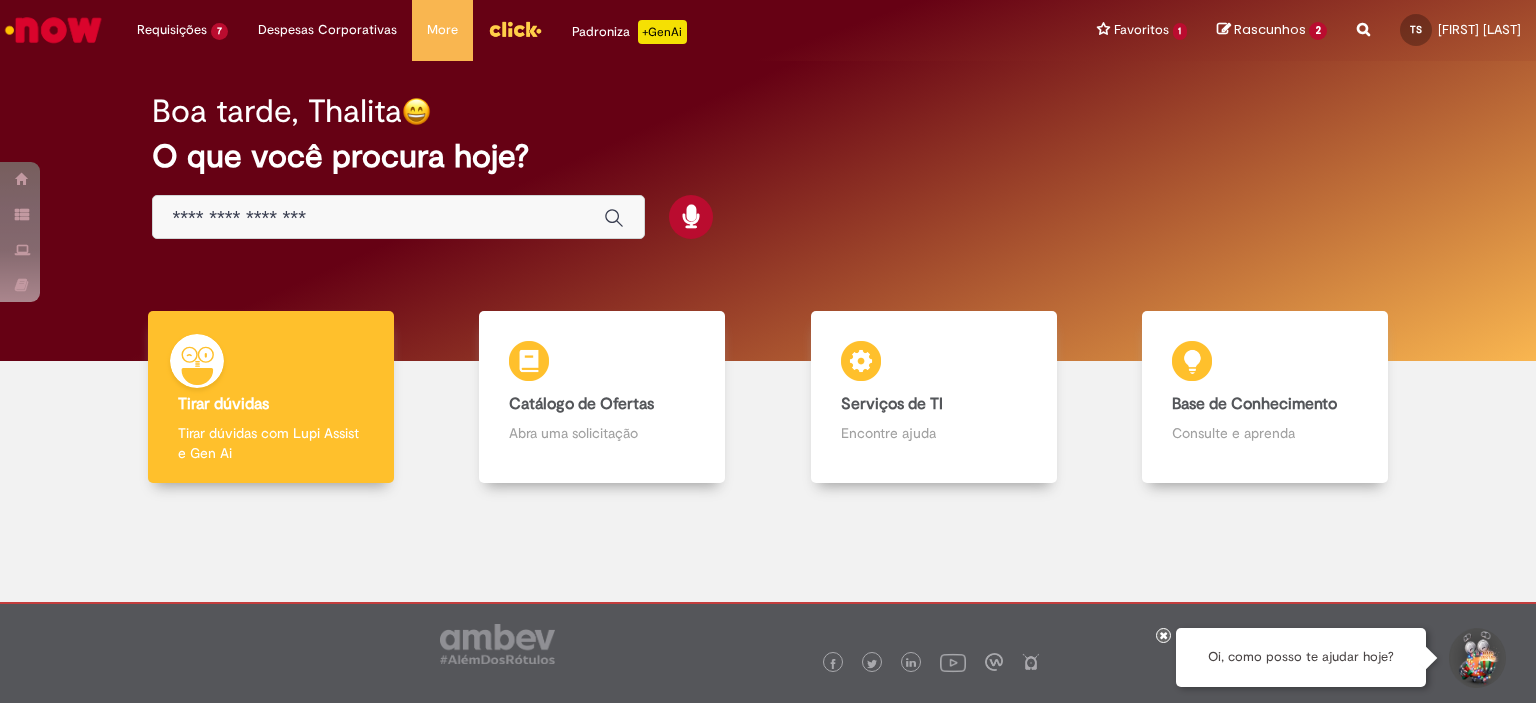 click at bounding box center (398, 217) 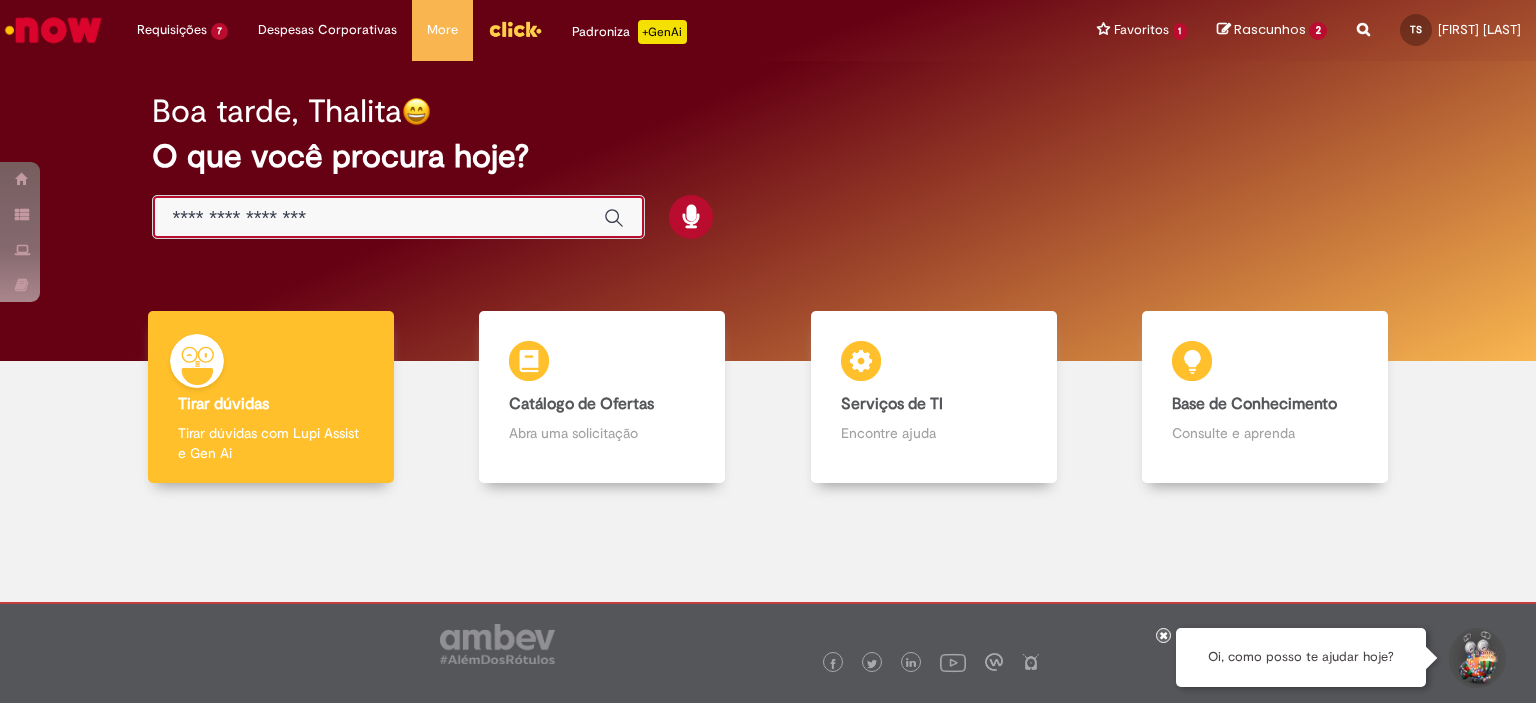 click at bounding box center [378, 218] 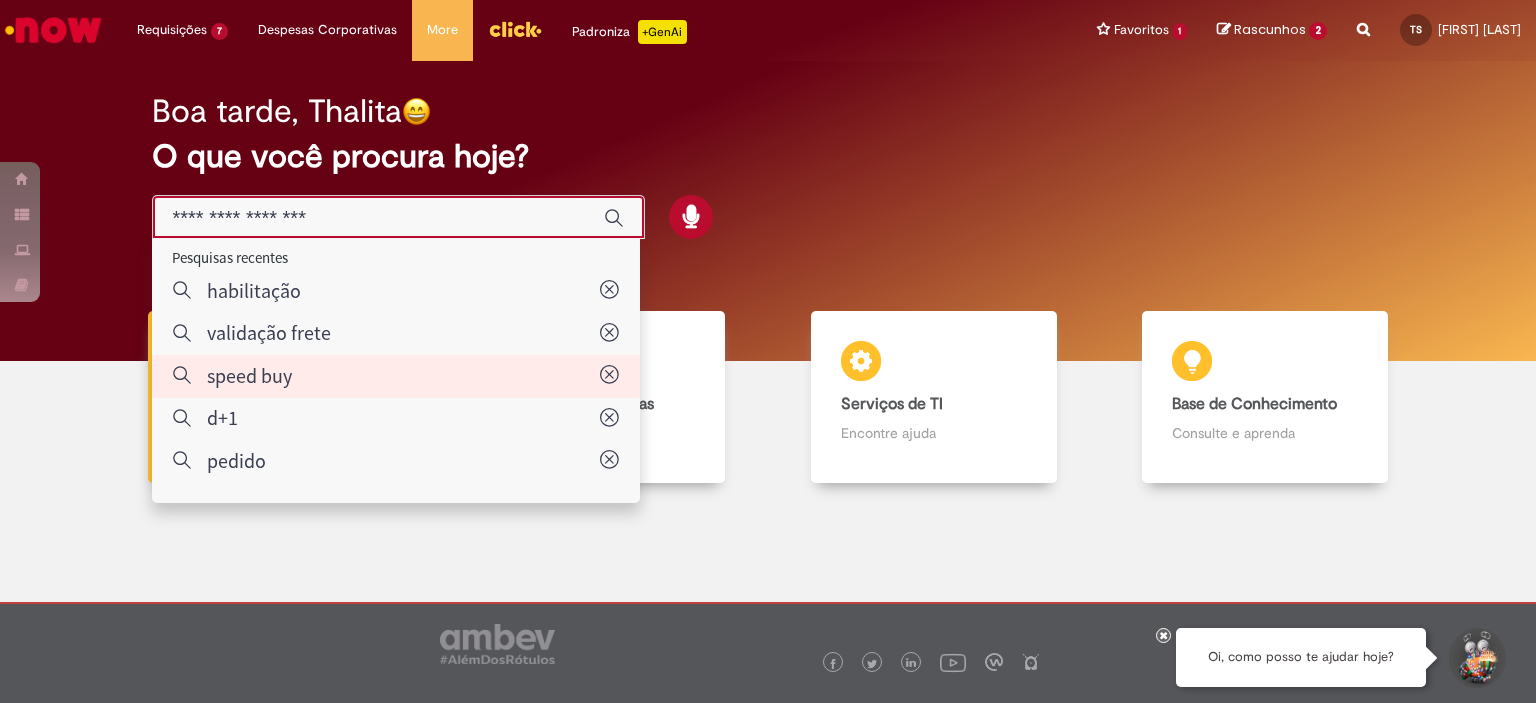 type on "*********" 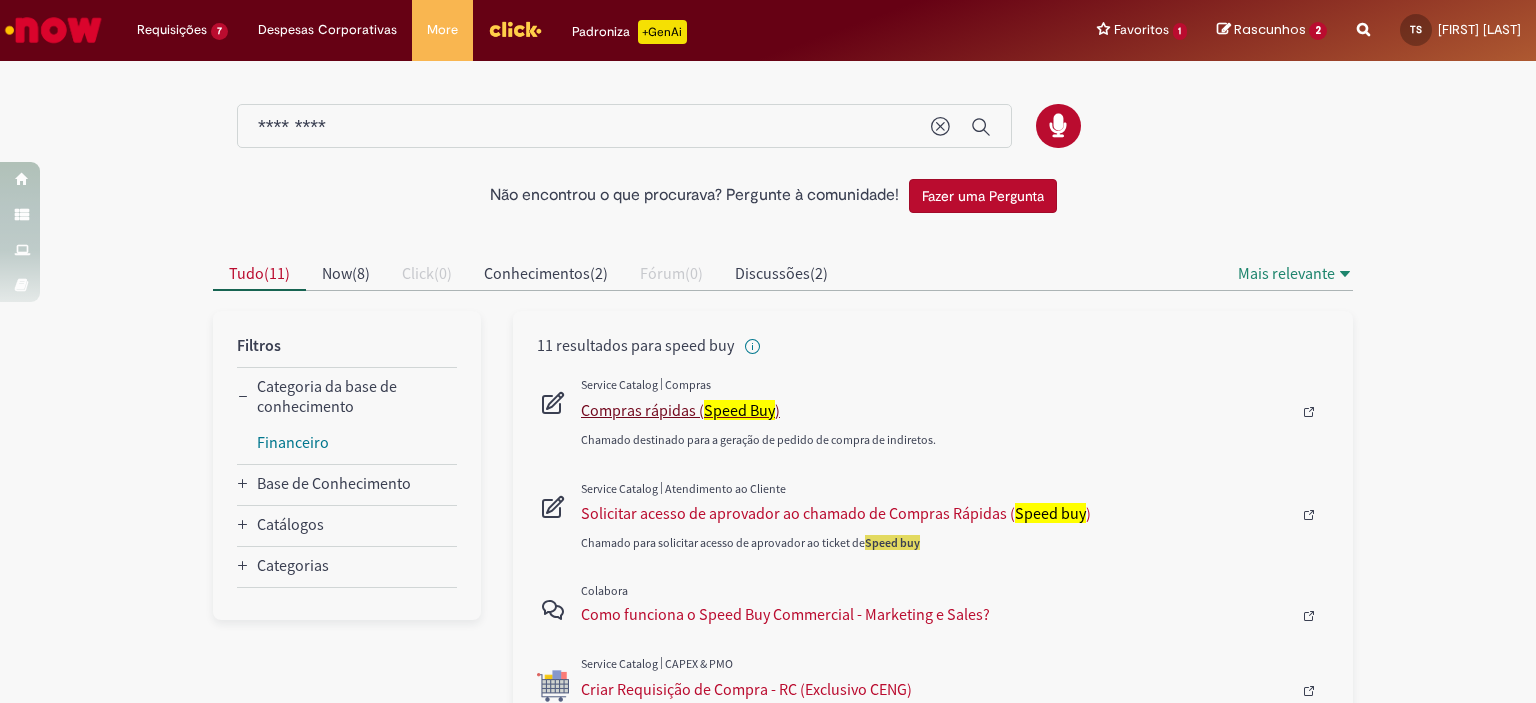 click on "Compras rápidas ( Speed Buy )" at bounding box center [936, 410] 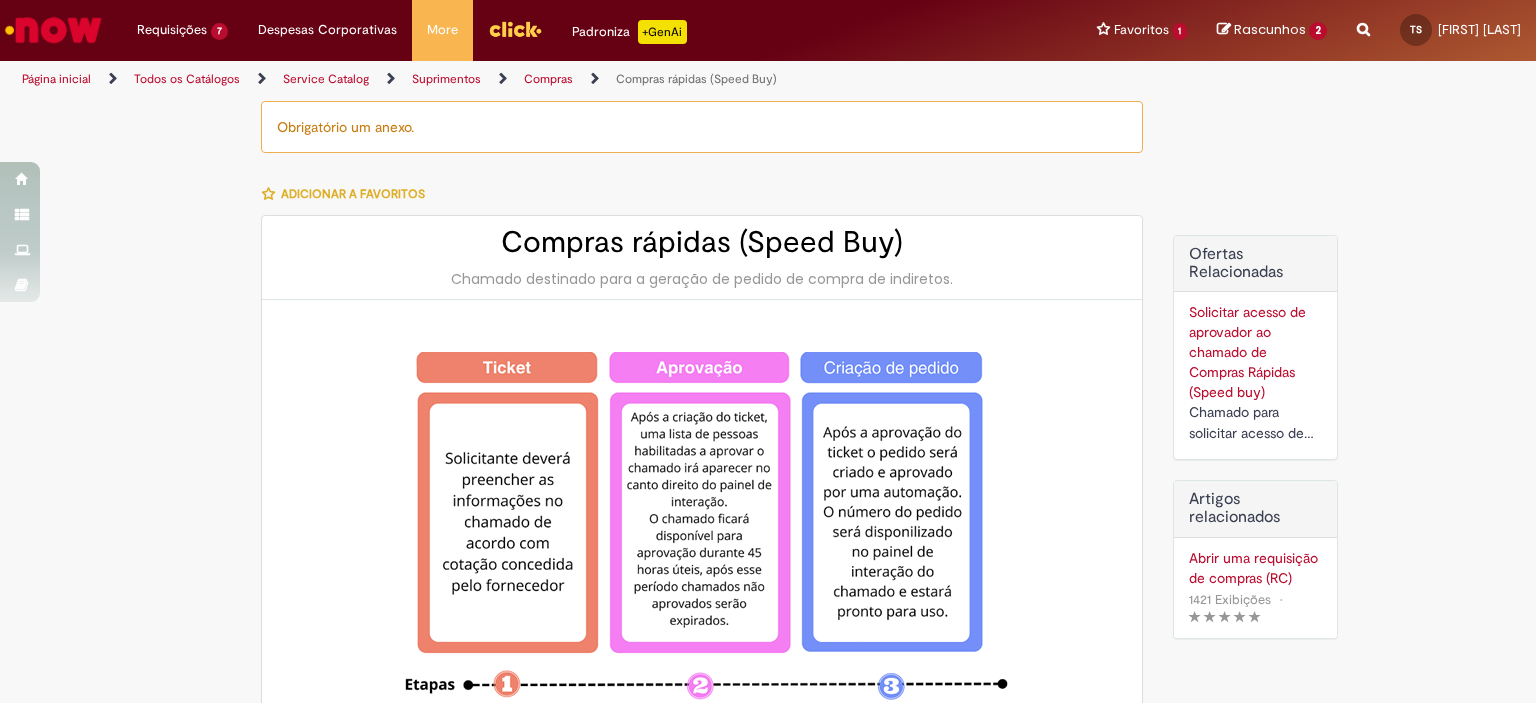 type on "********" 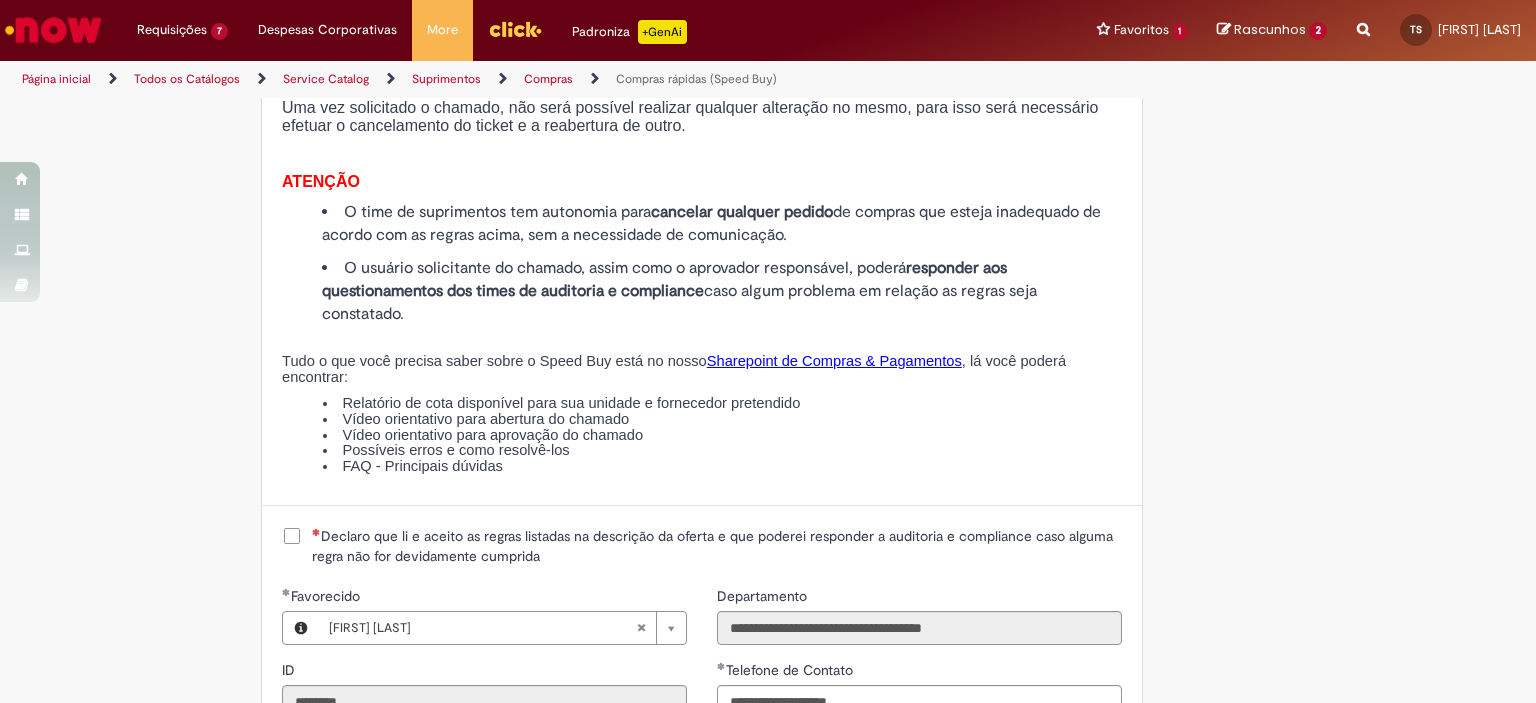 scroll, scrollTop: 2300, scrollLeft: 0, axis: vertical 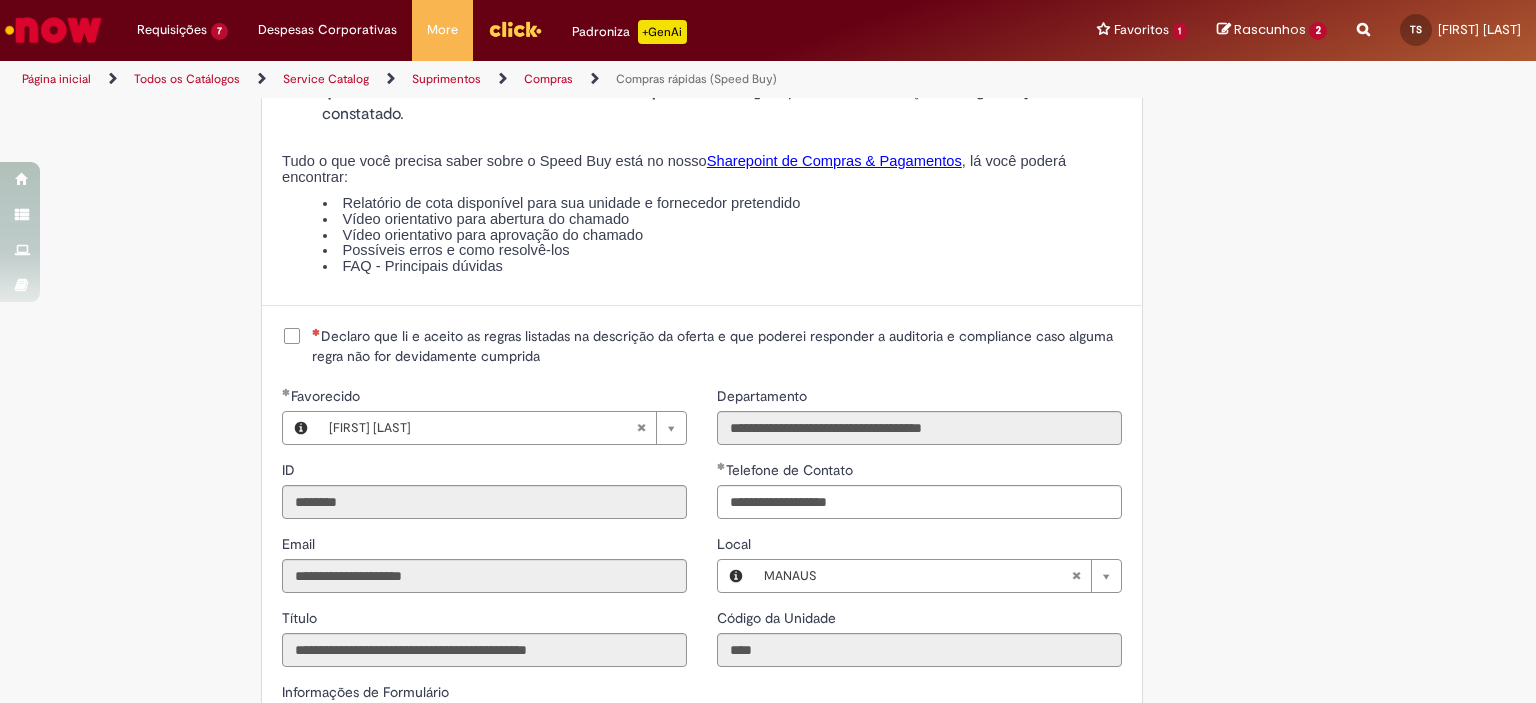 click on "Declaro que li e aceito as regras listadas na descrição da oferta e que poderei responder a auditoria e compliance caso alguma regra não for devidamente cumprida" at bounding box center (717, 346) 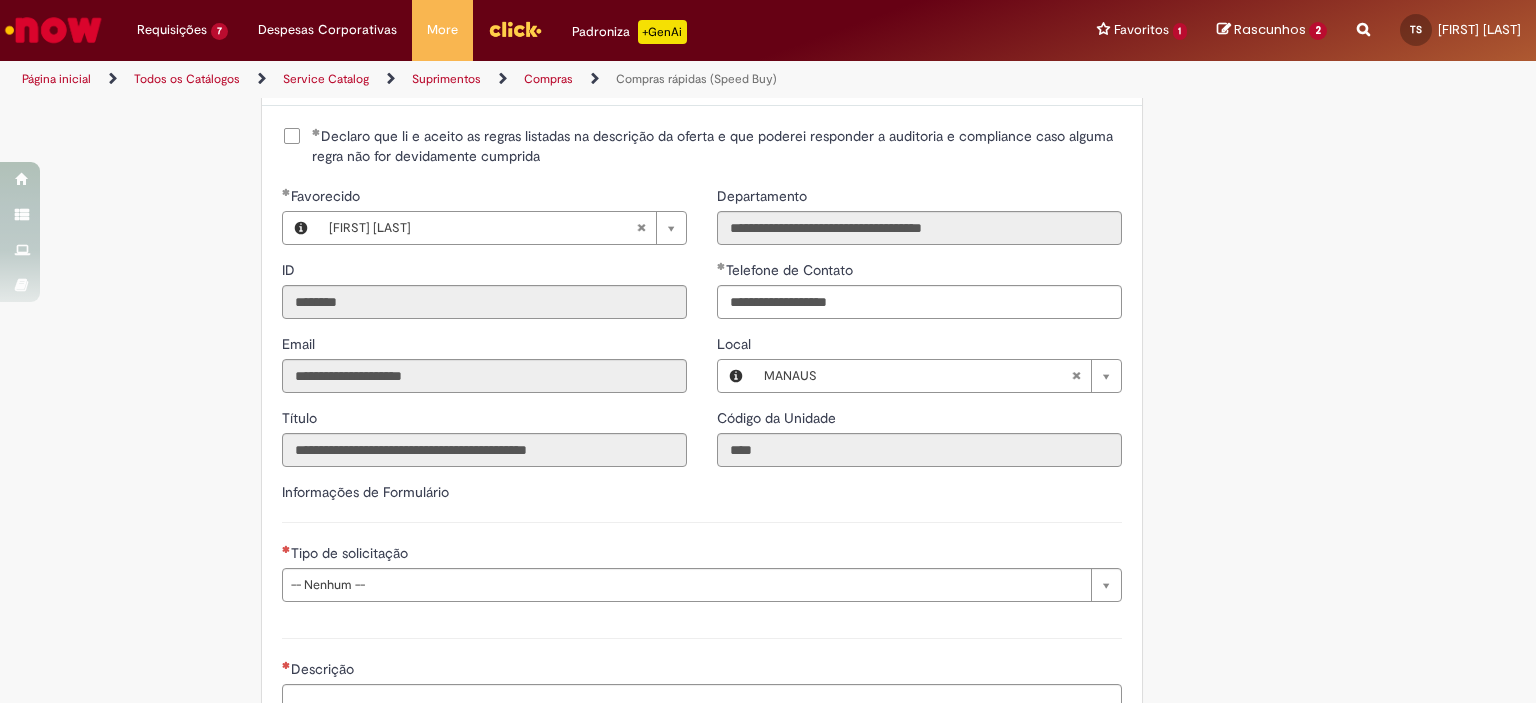 scroll, scrollTop: 2700, scrollLeft: 0, axis: vertical 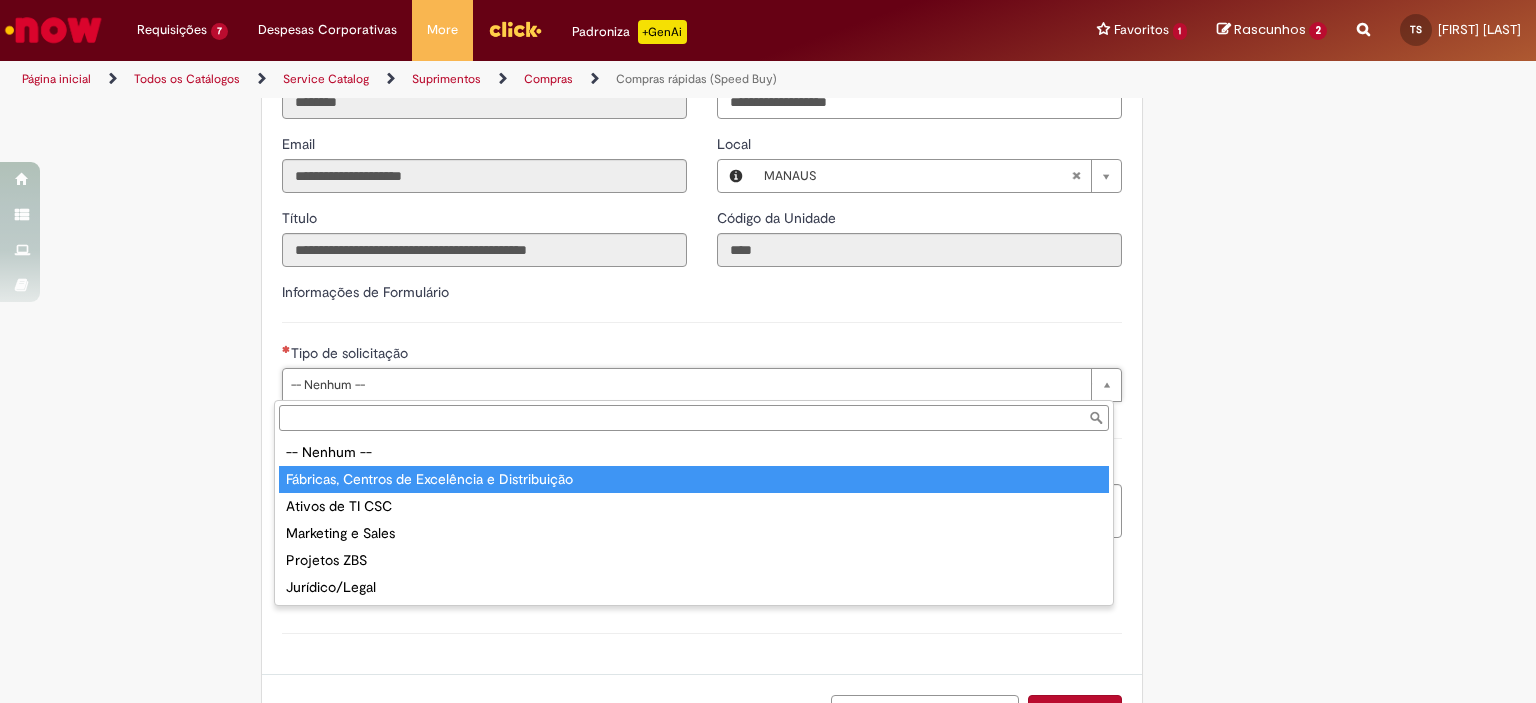 type on "**********" 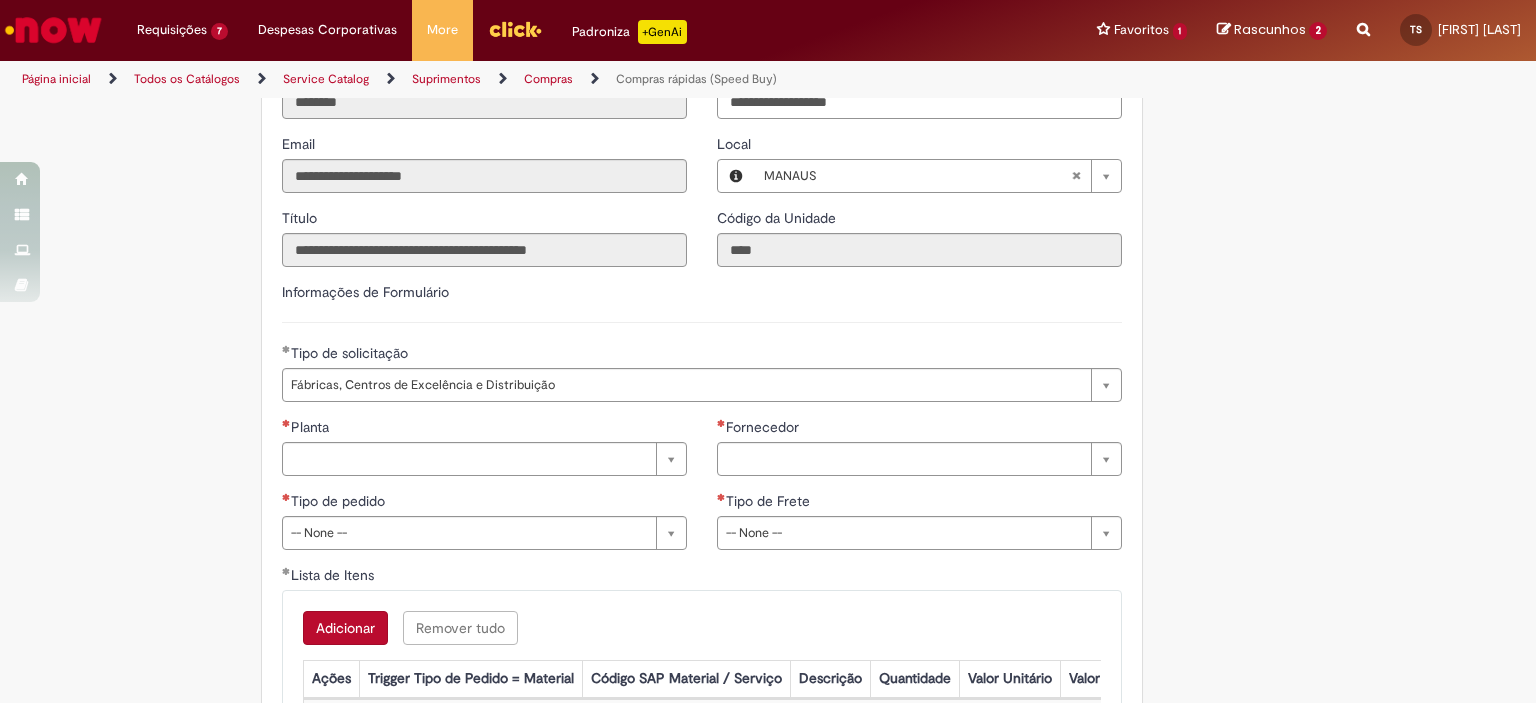 click on "Tire dúvidas com LupiAssist    +GenAI
Oi! Eu sou LupiAssist, uma Inteligência Artificial Generativa em constante aprendizado   Meu conteúdo é monitorado para trazer uma melhor experiência
Dúvidas comuns:
Só mais um instante, estou consultando nossas bases de conhecimento  e escrevendo a melhor resposta pra você!
Title
Lorem ipsum dolor sit amet    Fazer uma nova pergunta
Gerei esta resposta utilizando IA Generativa em conjunto com os nossos padrões. Em caso de divergência, os documentos oficiais prevalecerão.
Saiba mais em:
Ou ligue para:
E aí, te ajudei?
Sim, obrigado!" at bounding box center (768, -644) 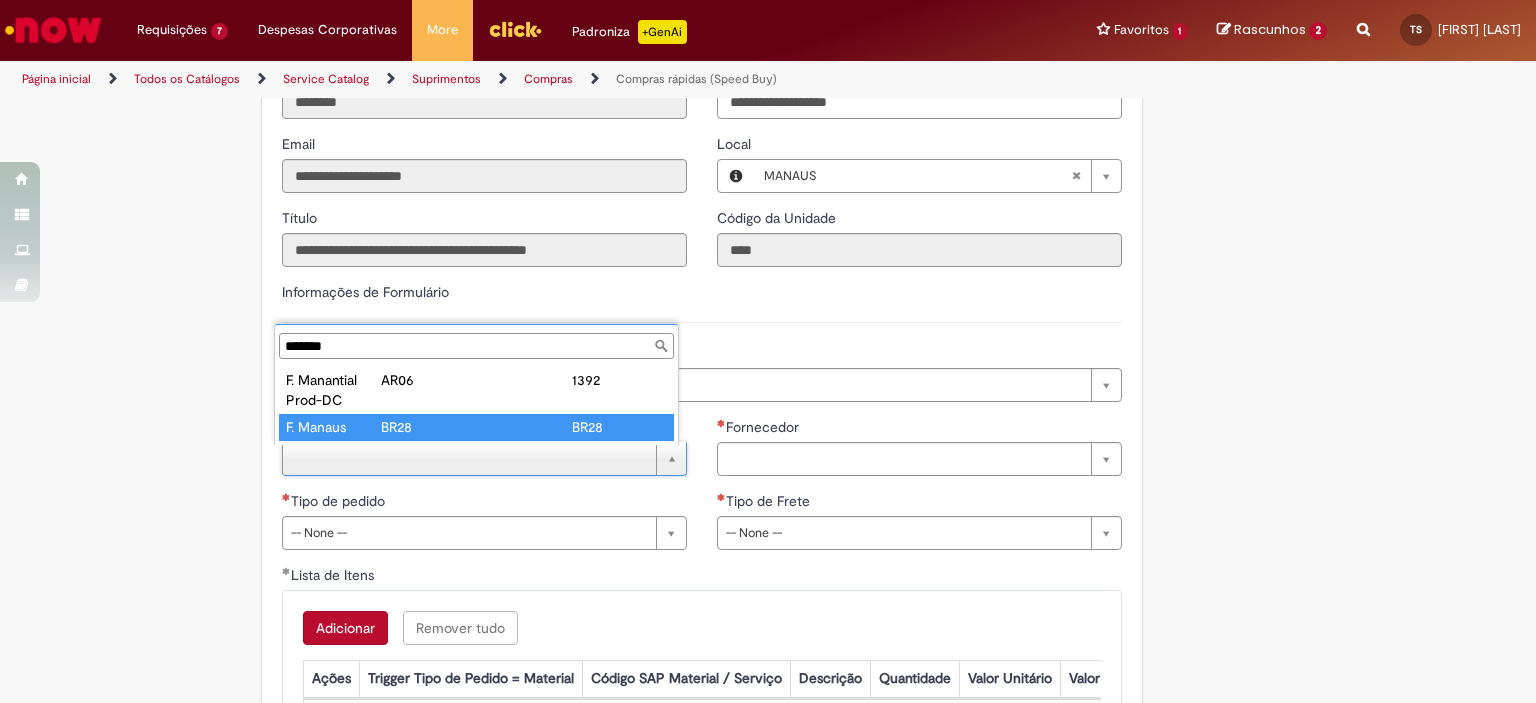 type on "*******" 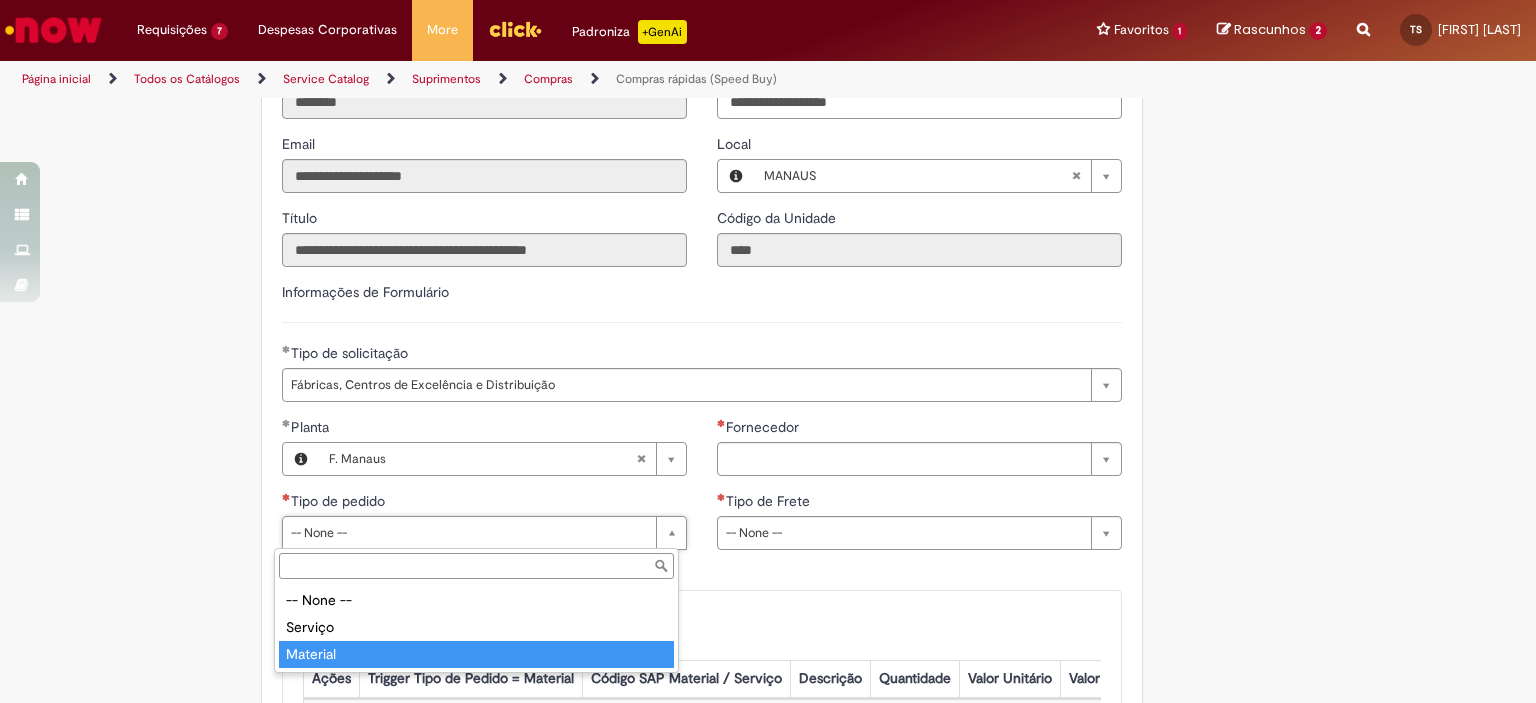 type on "********" 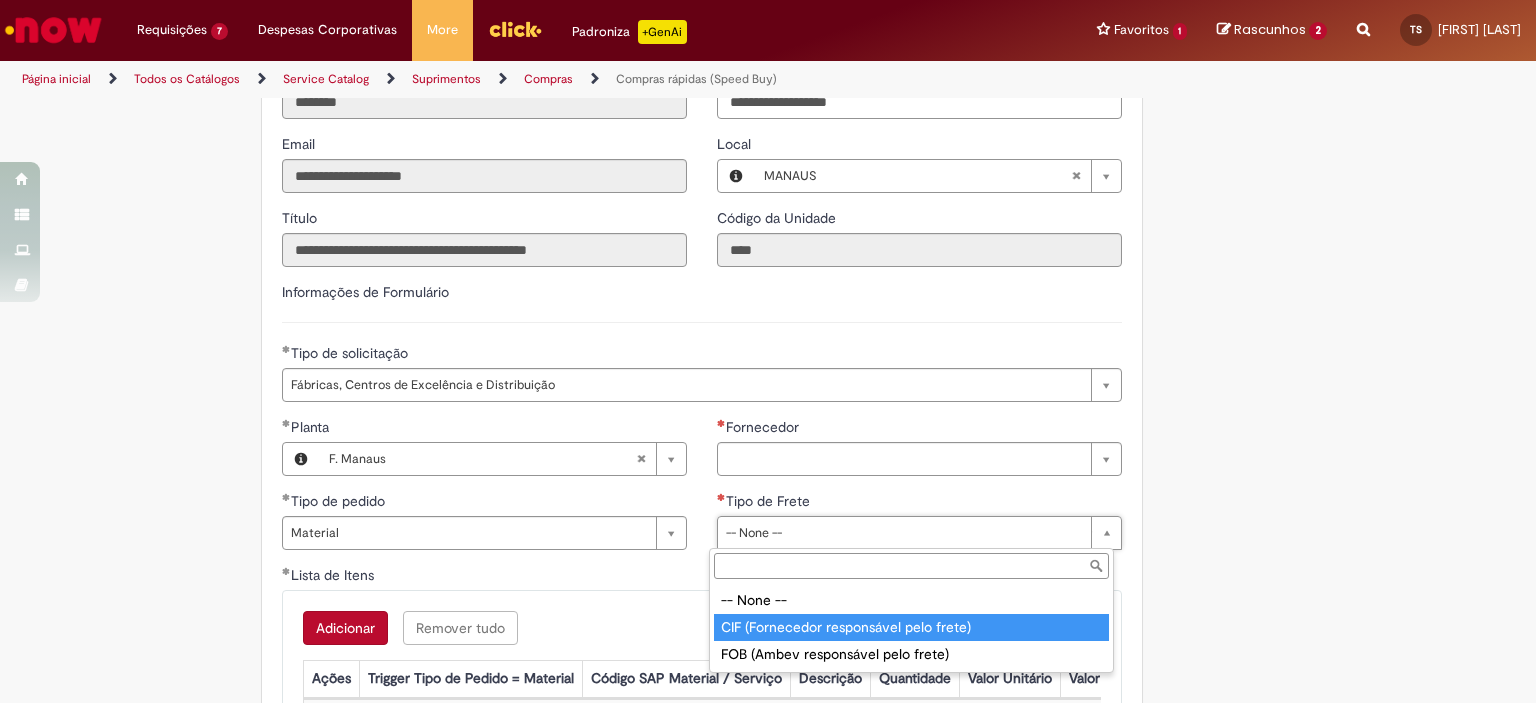 type on "**********" 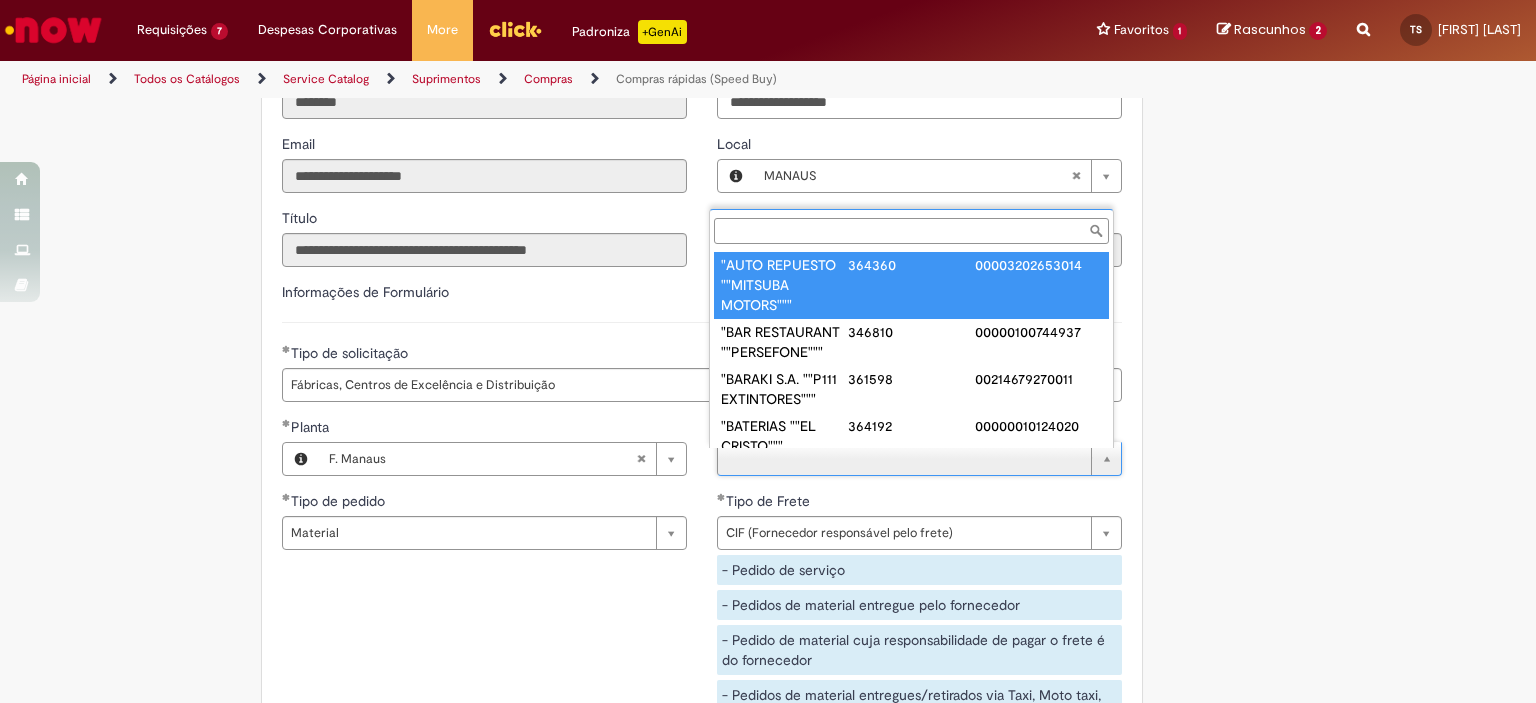 paste on "**********" 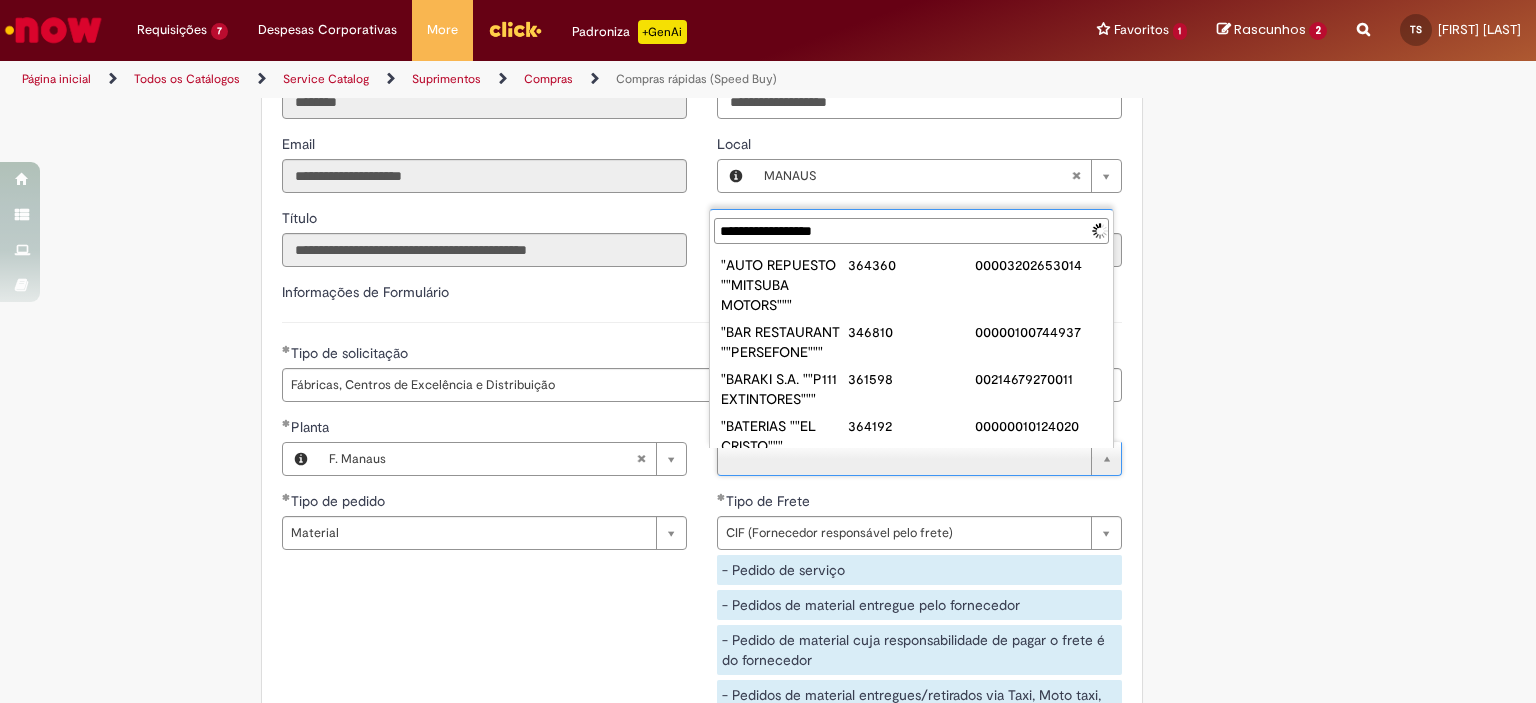 scroll, scrollTop: 0, scrollLeft: 0, axis: both 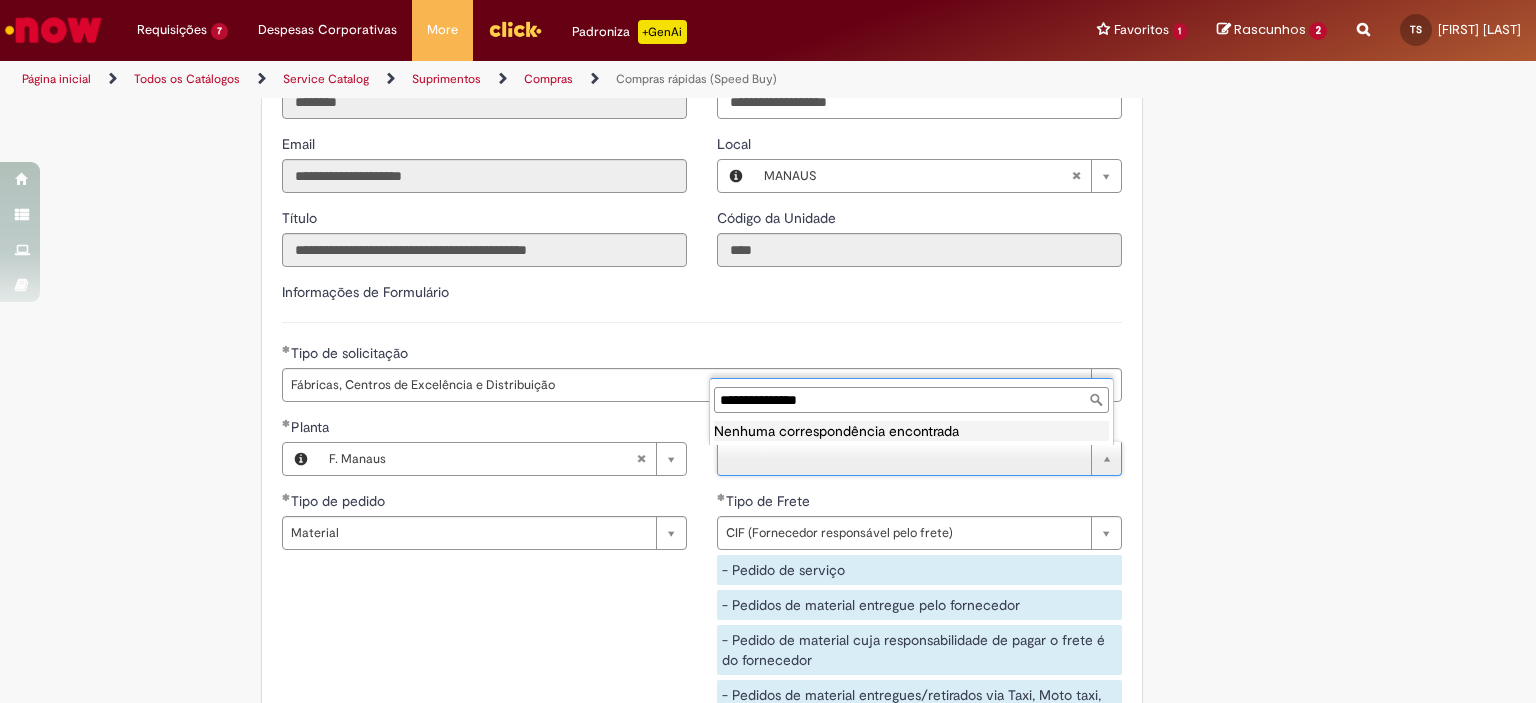 type on "**********" 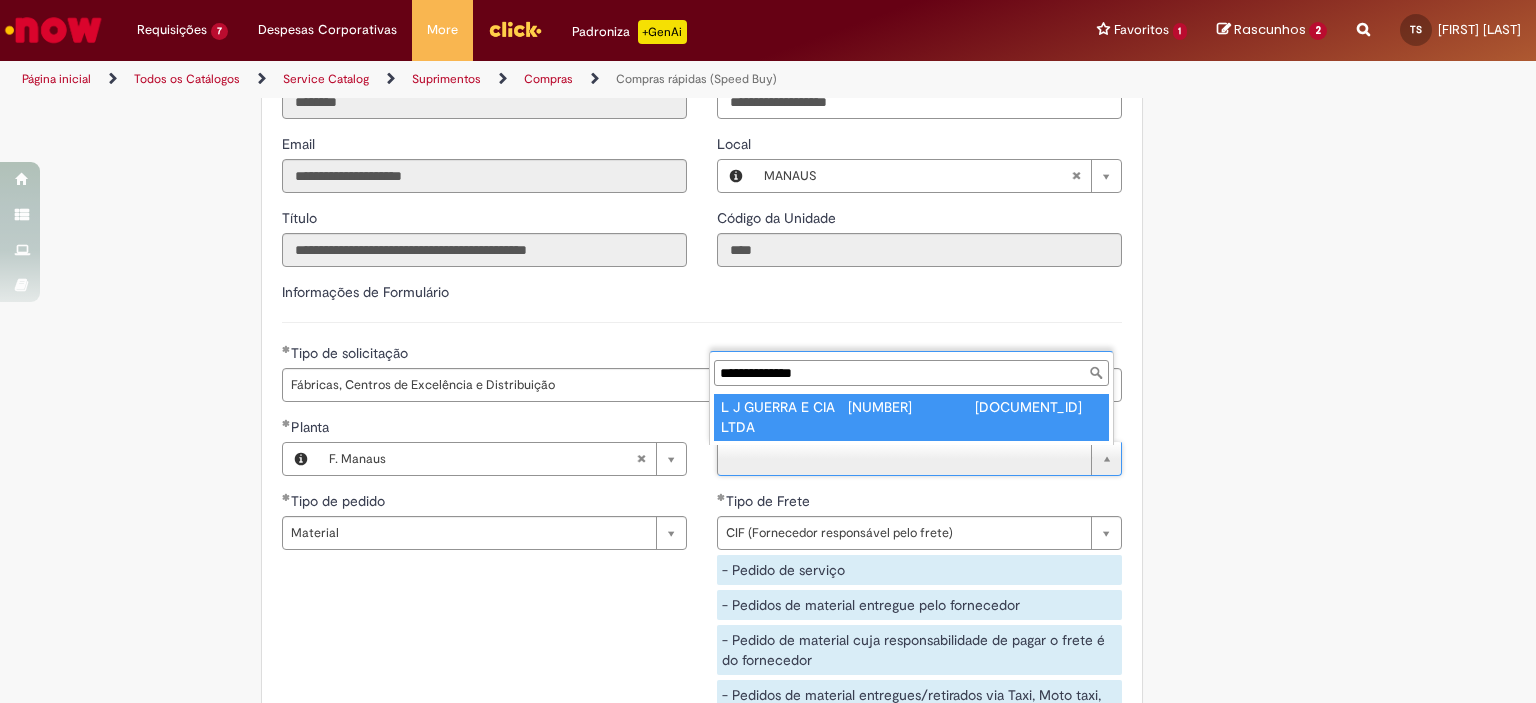 type on "**********" 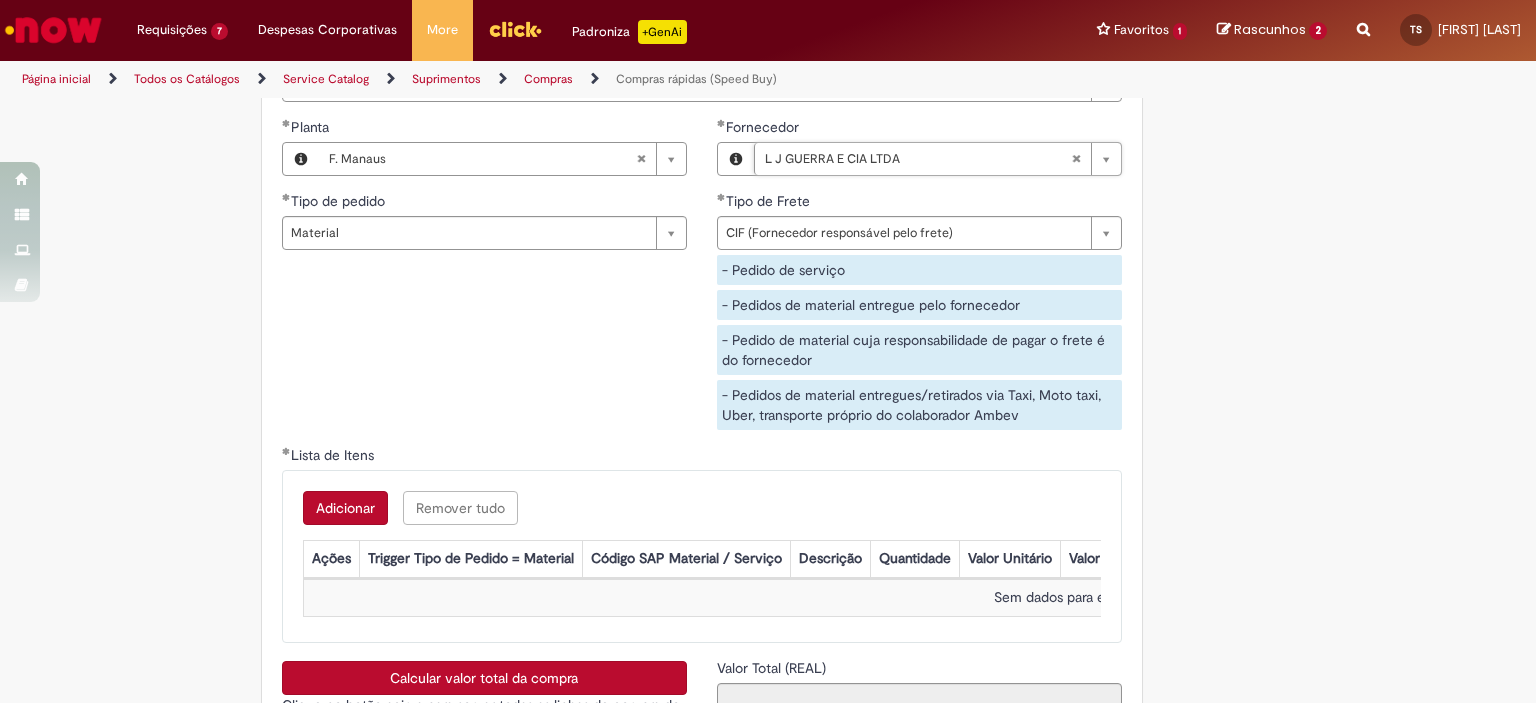 scroll, scrollTop: 3200, scrollLeft: 0, axis: vertical 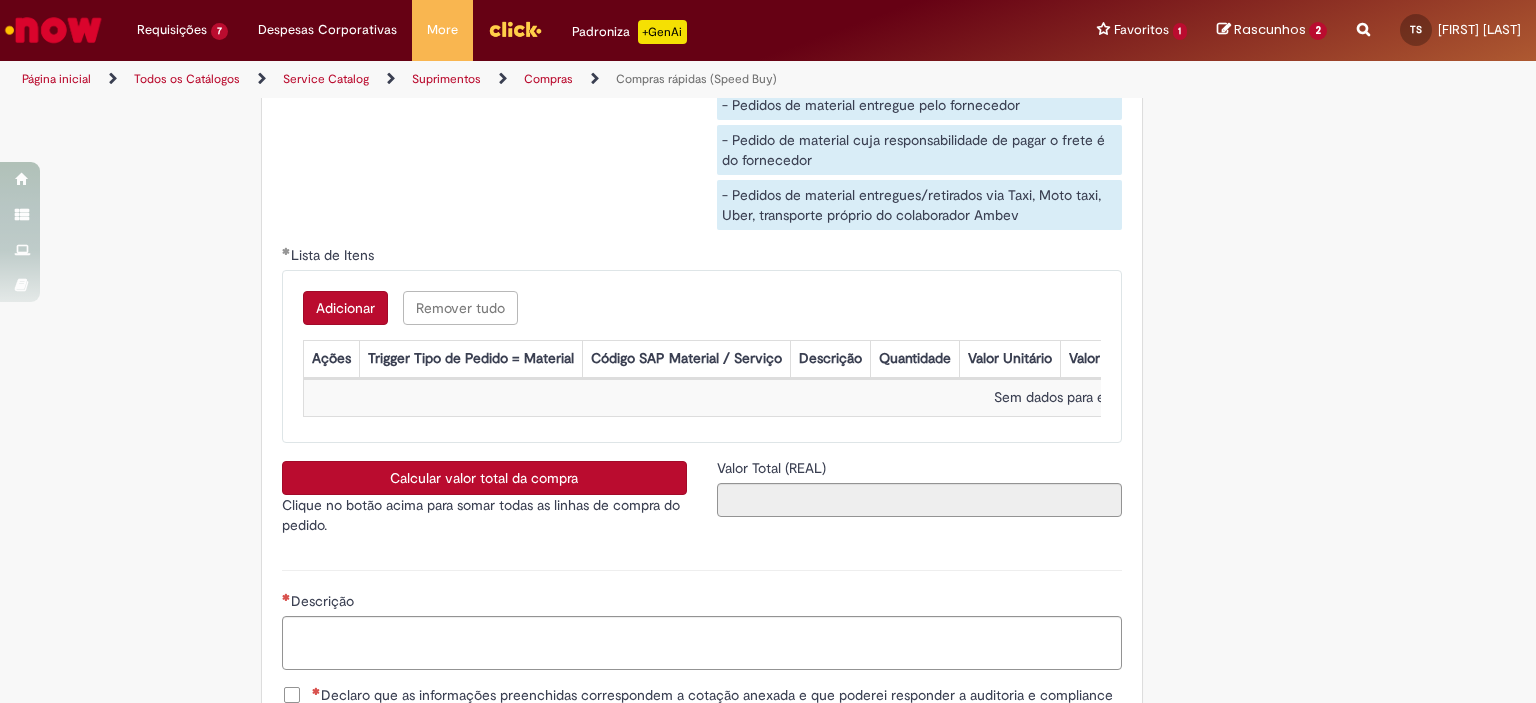 click on "Adicionar" at bounding box center [345, 308] 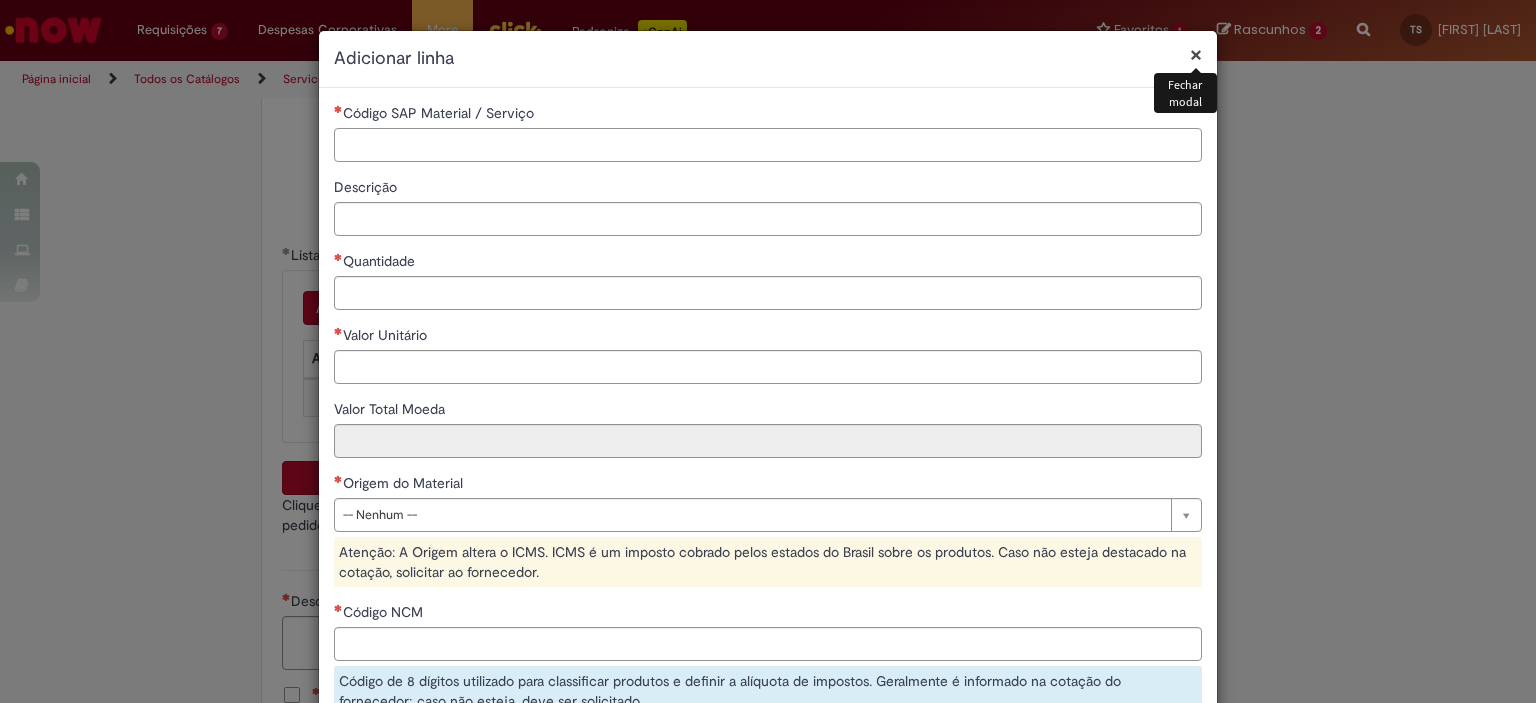 click on "Código SAP Material / Serviço" at bounding box center (768, 145) 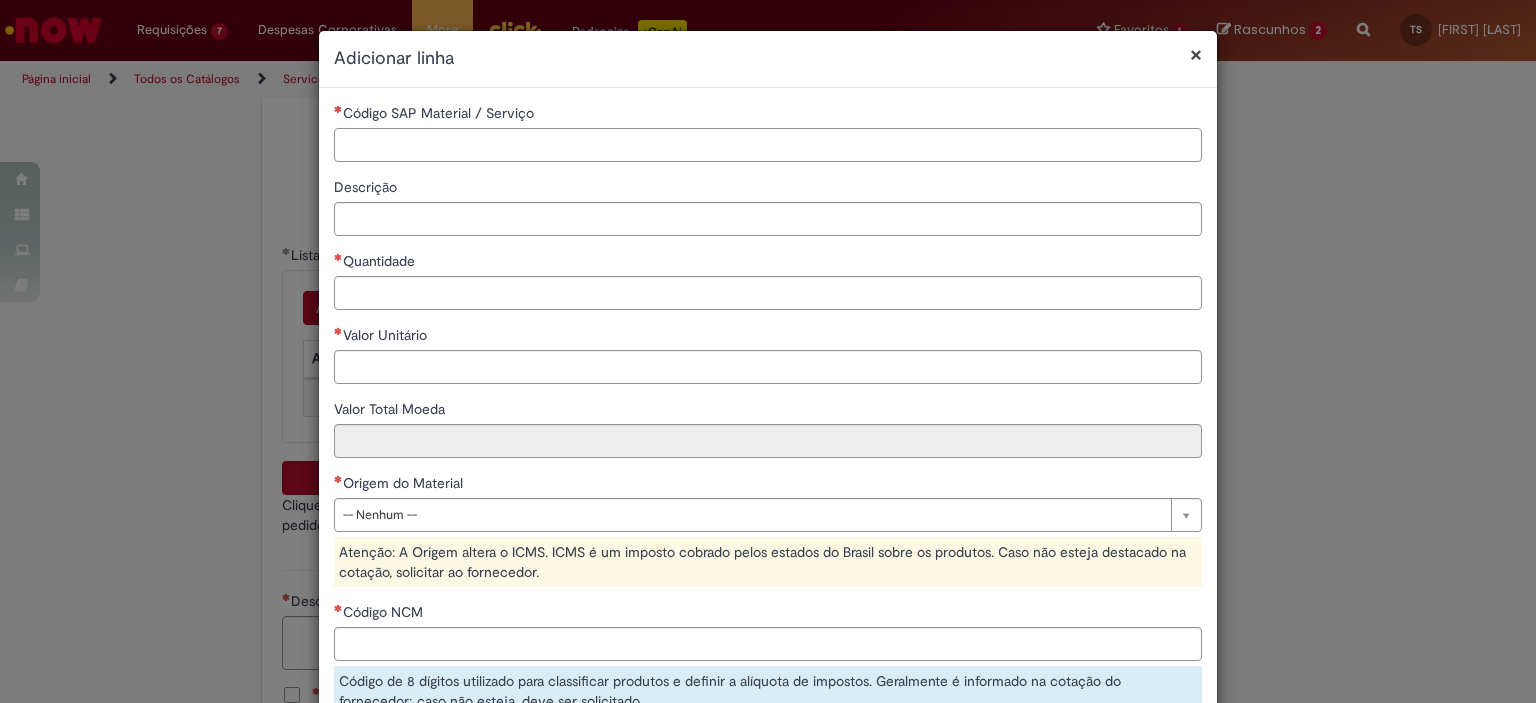 paste on "********" 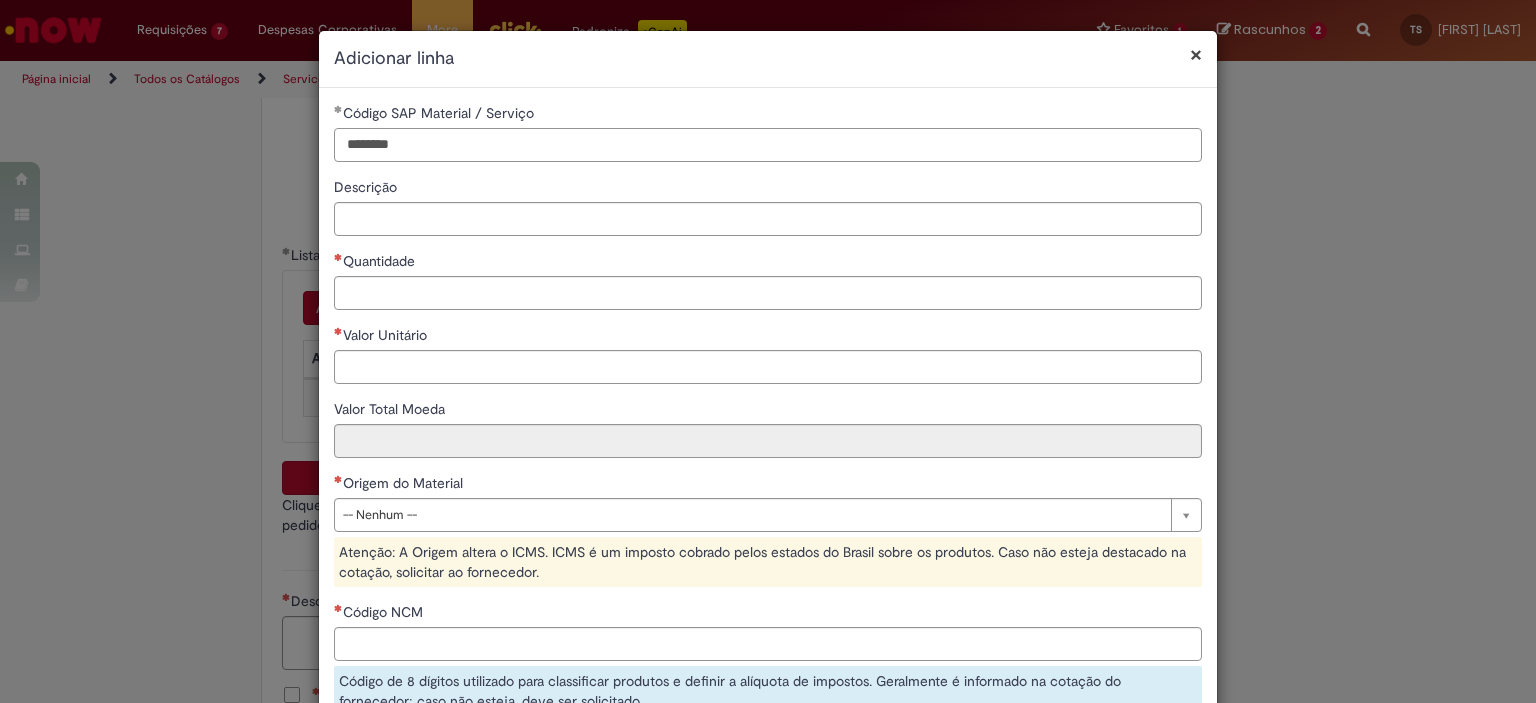 type on "********" 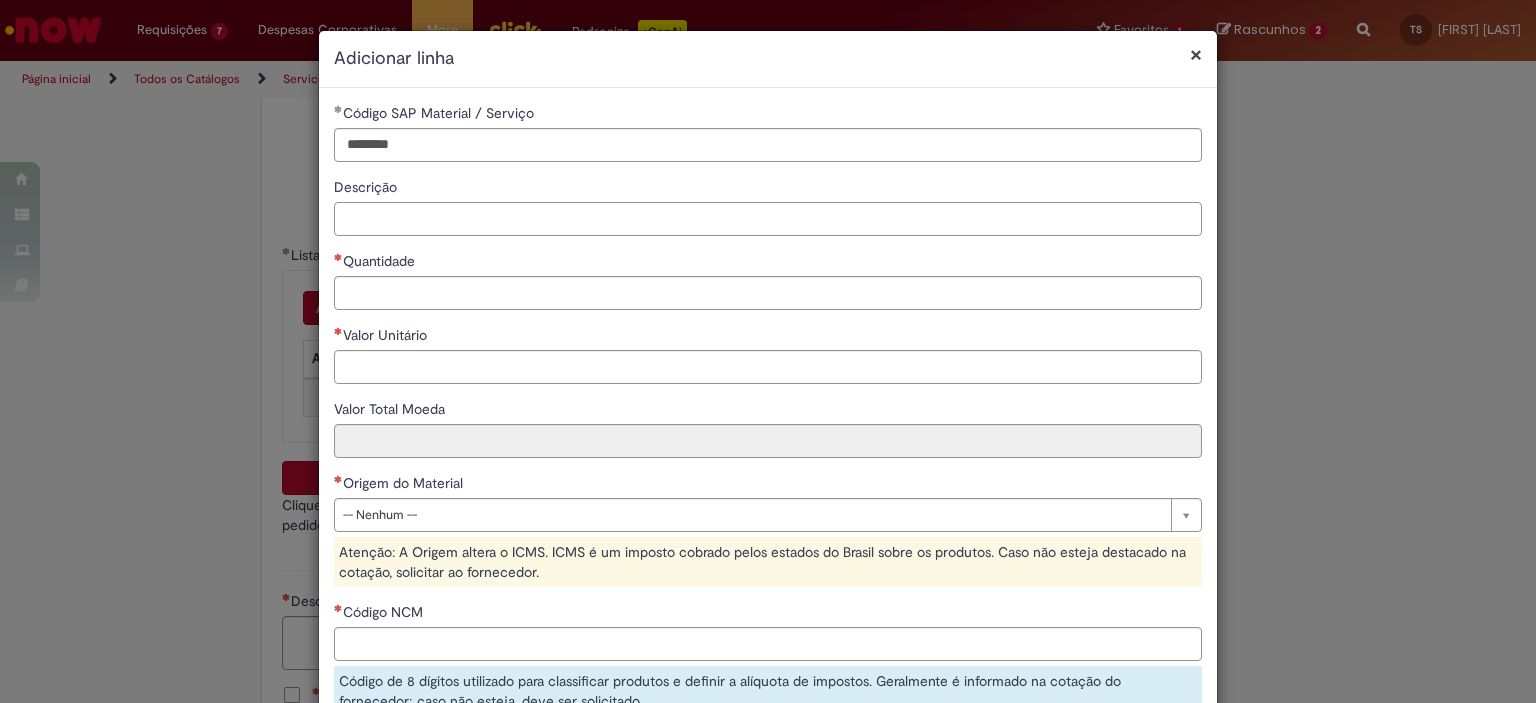 paste on "**********" 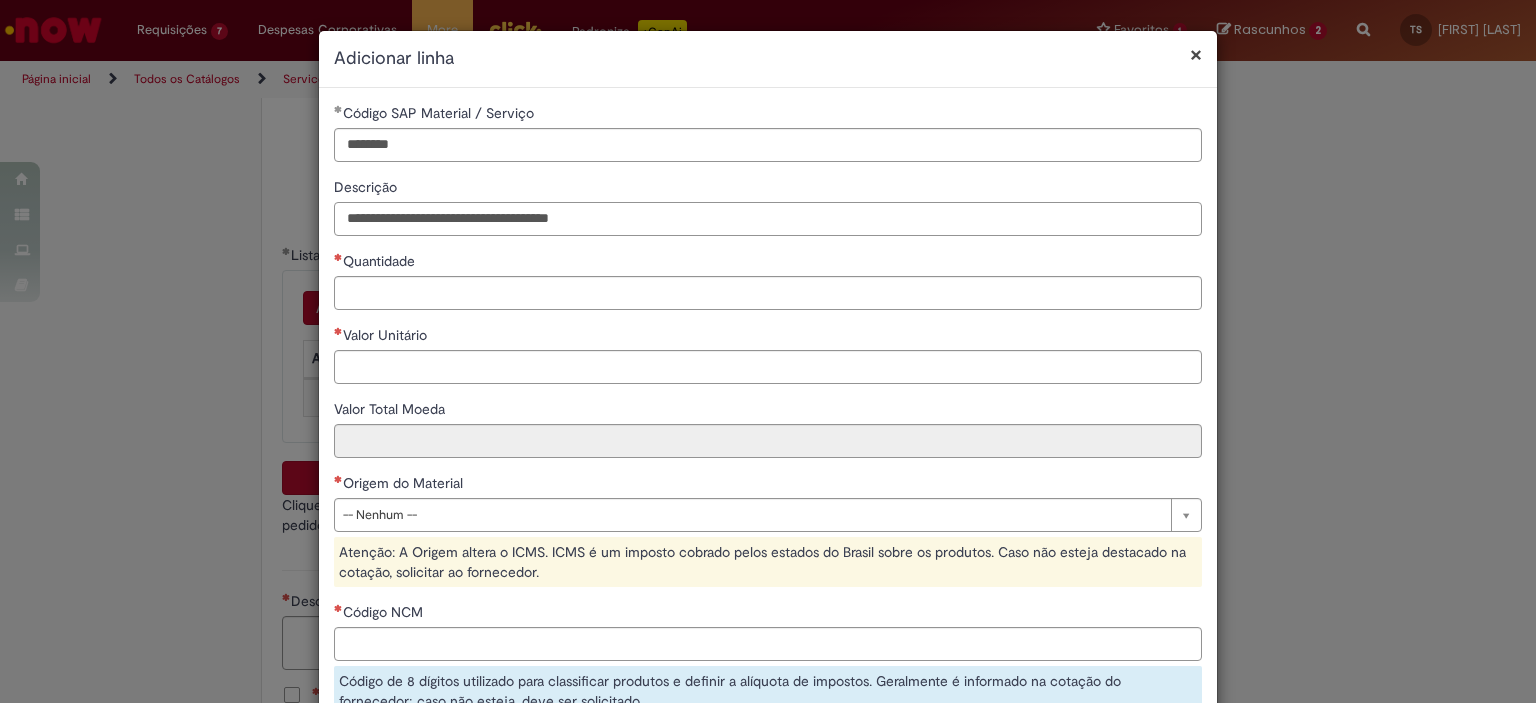 type on "**********" 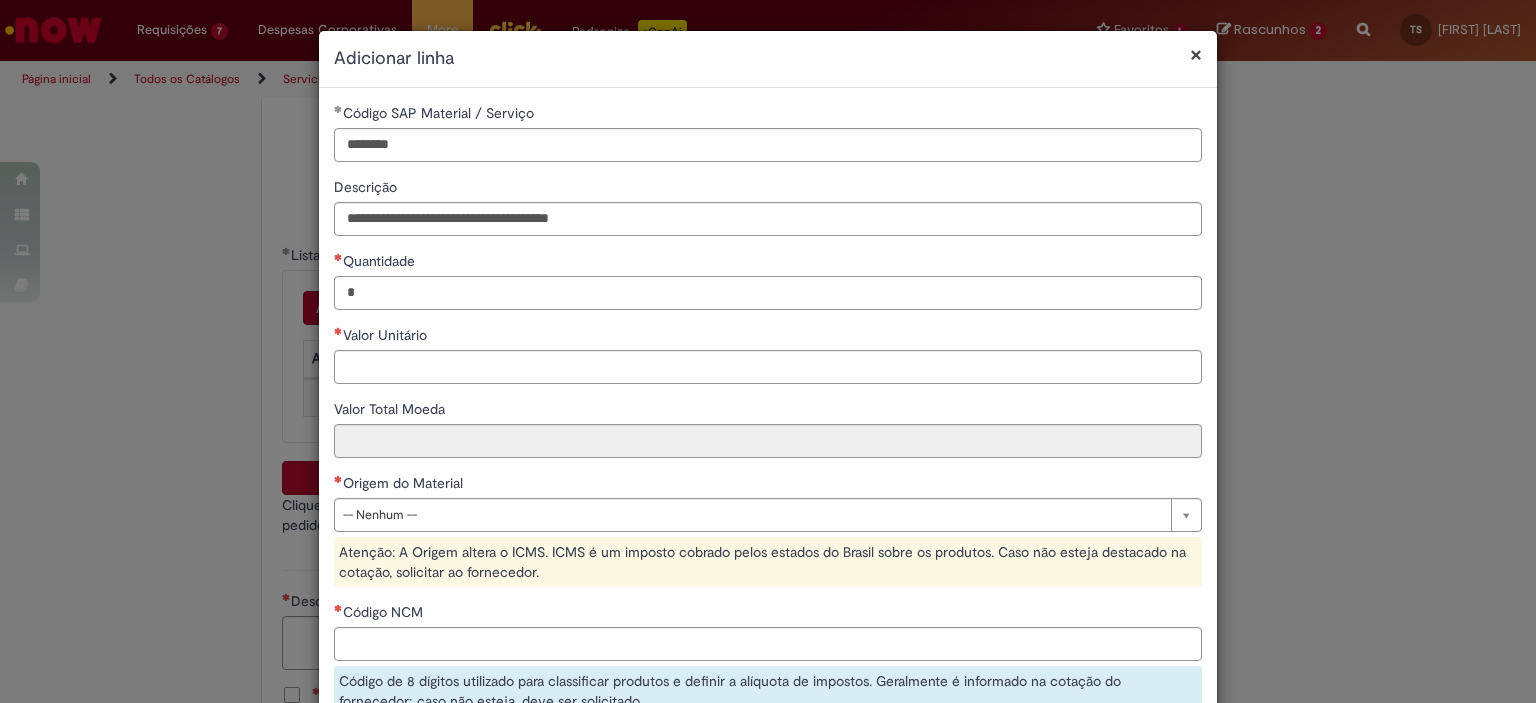 type on "*" 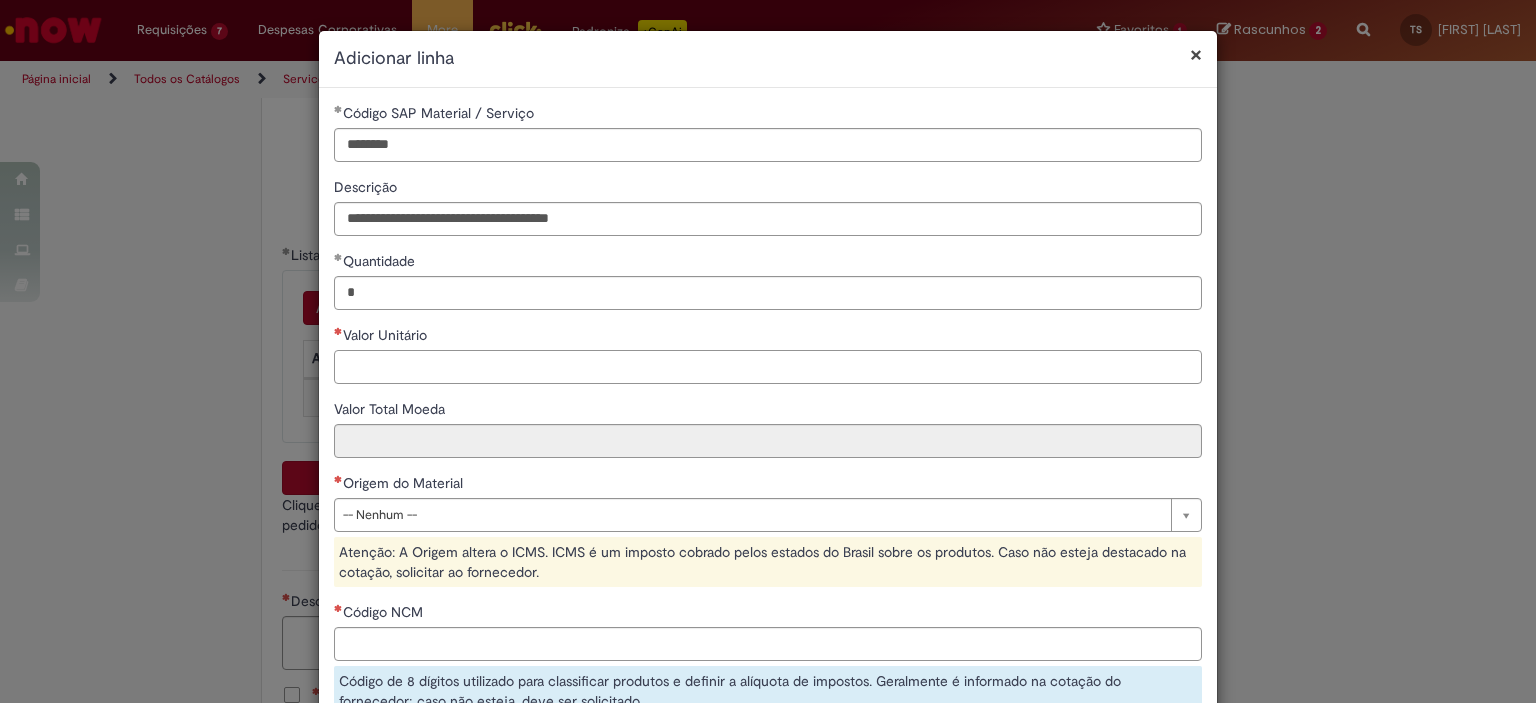 paste on "********" 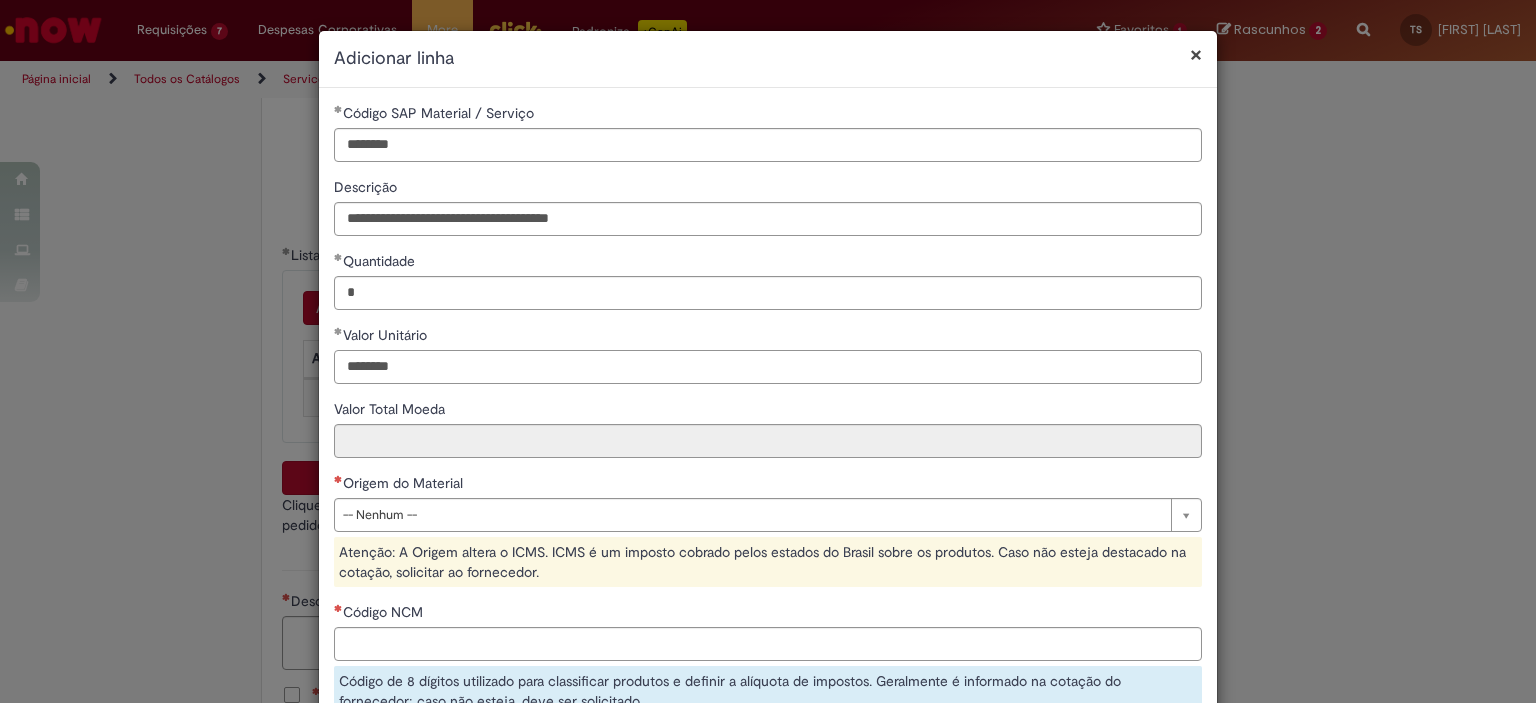 type on "********" 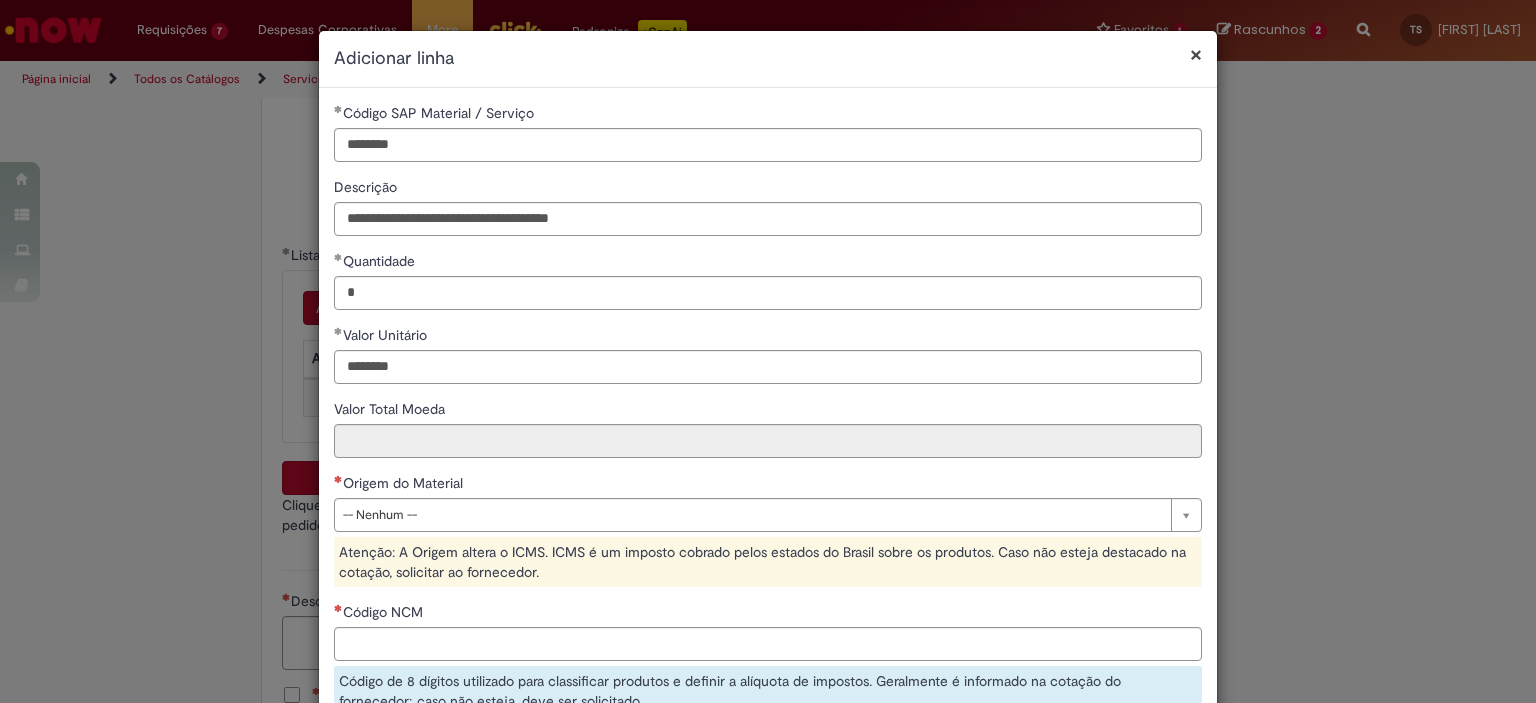 type on "********" 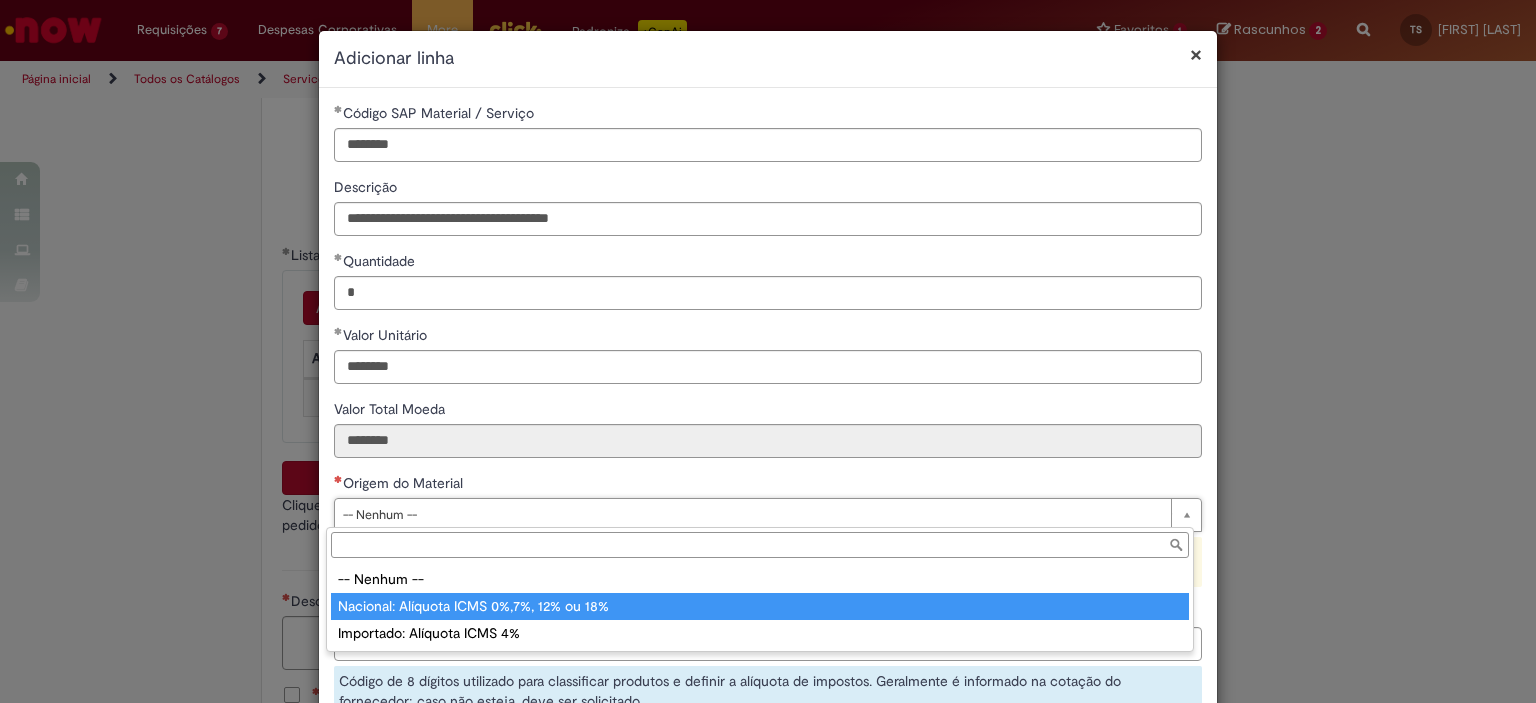 type on "**********" 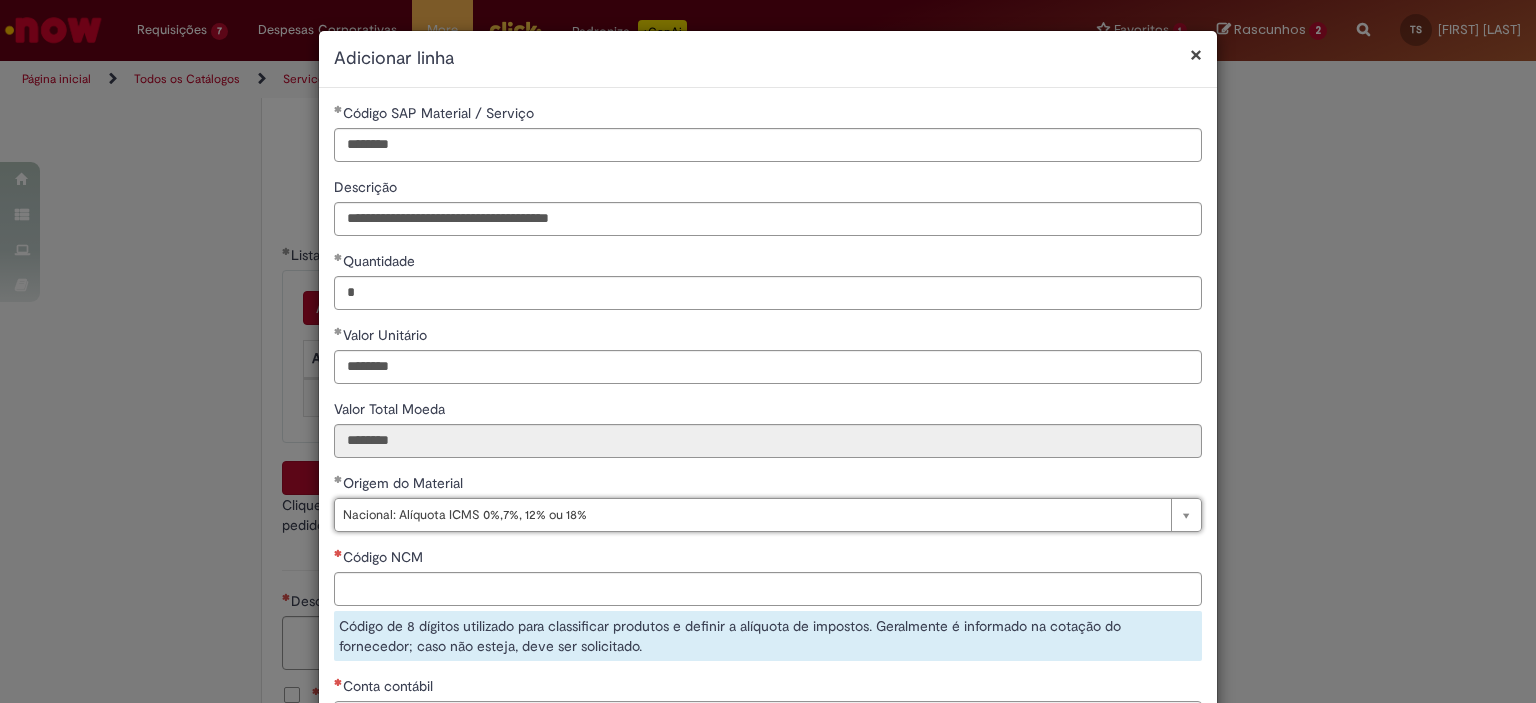 scroll, scrollTop: 230, scrollLeft: 0, axis: vertical 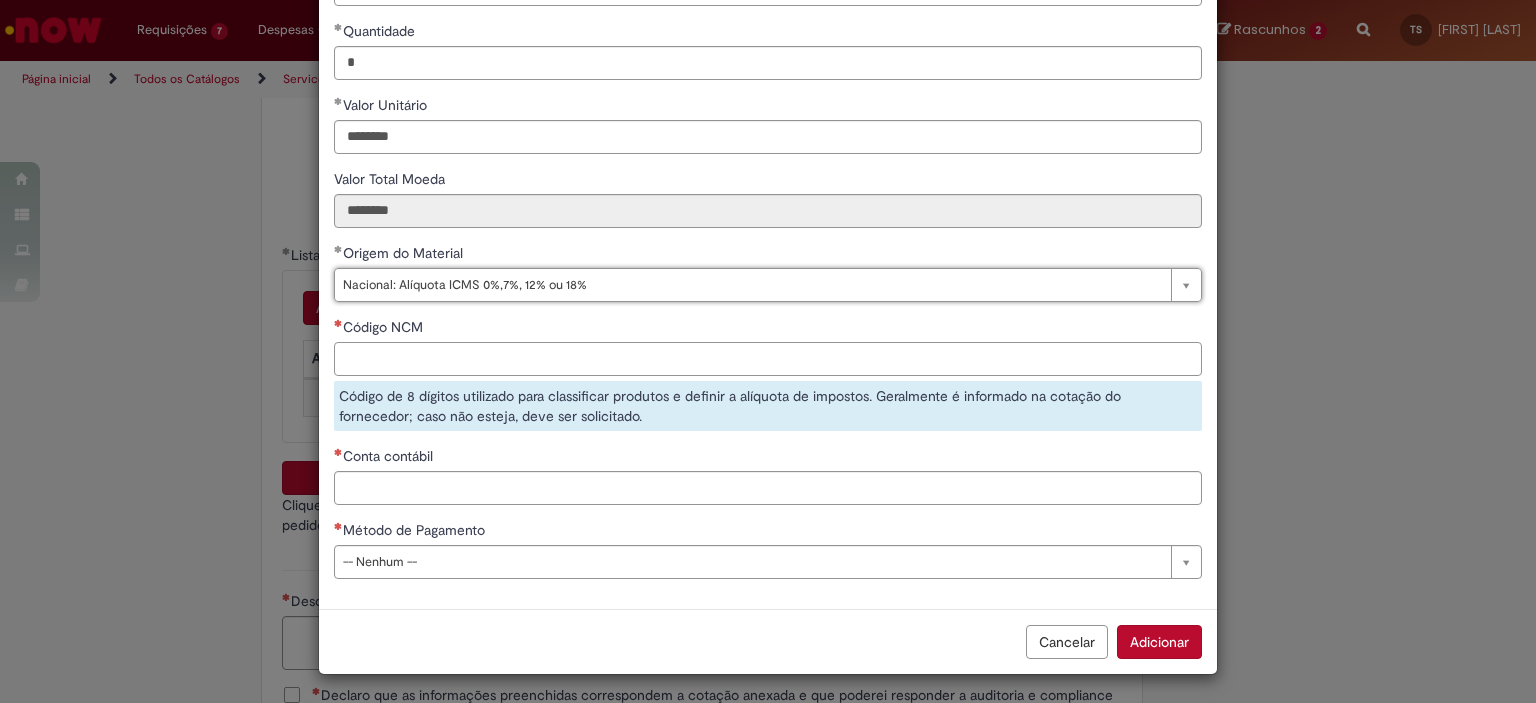 click on "Código NCM" at bounding box center [768, 359] 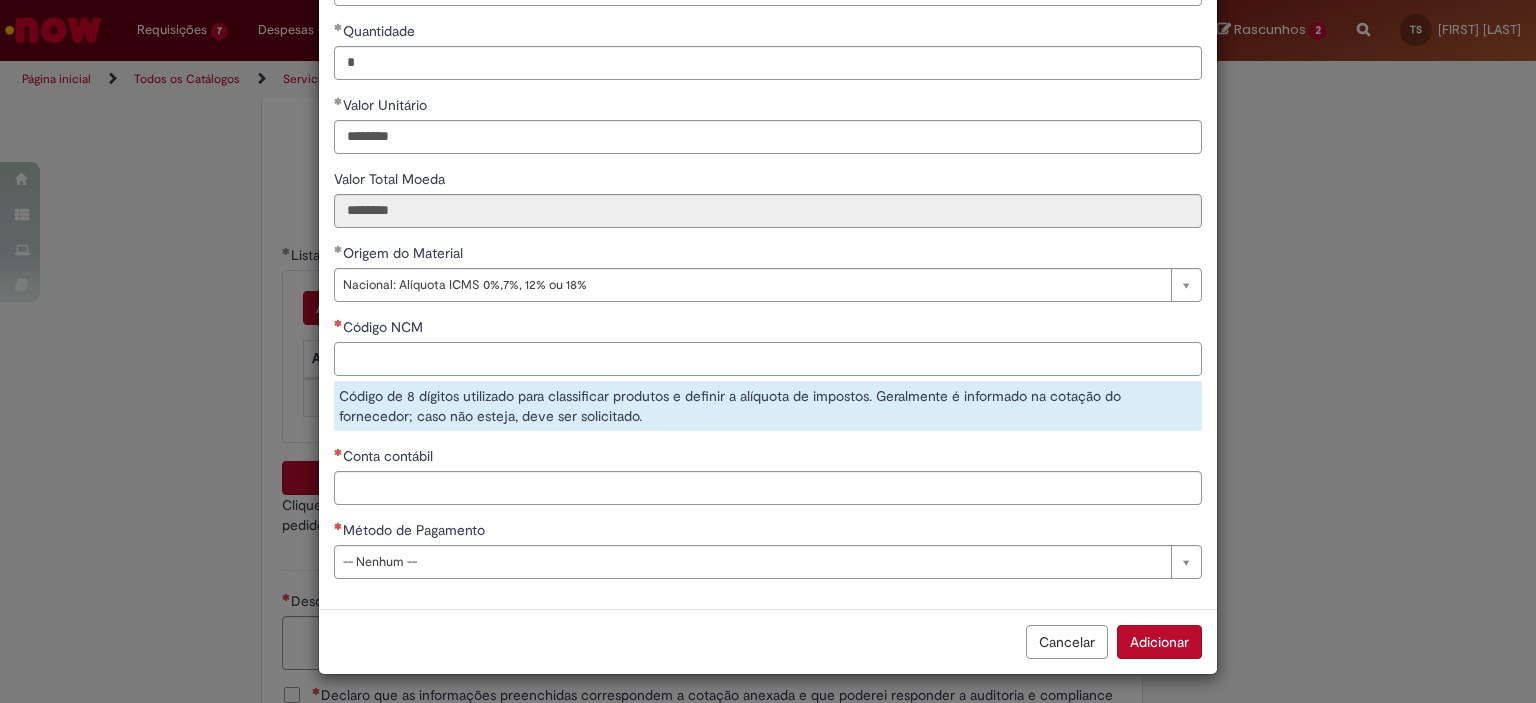 paste on "**********" 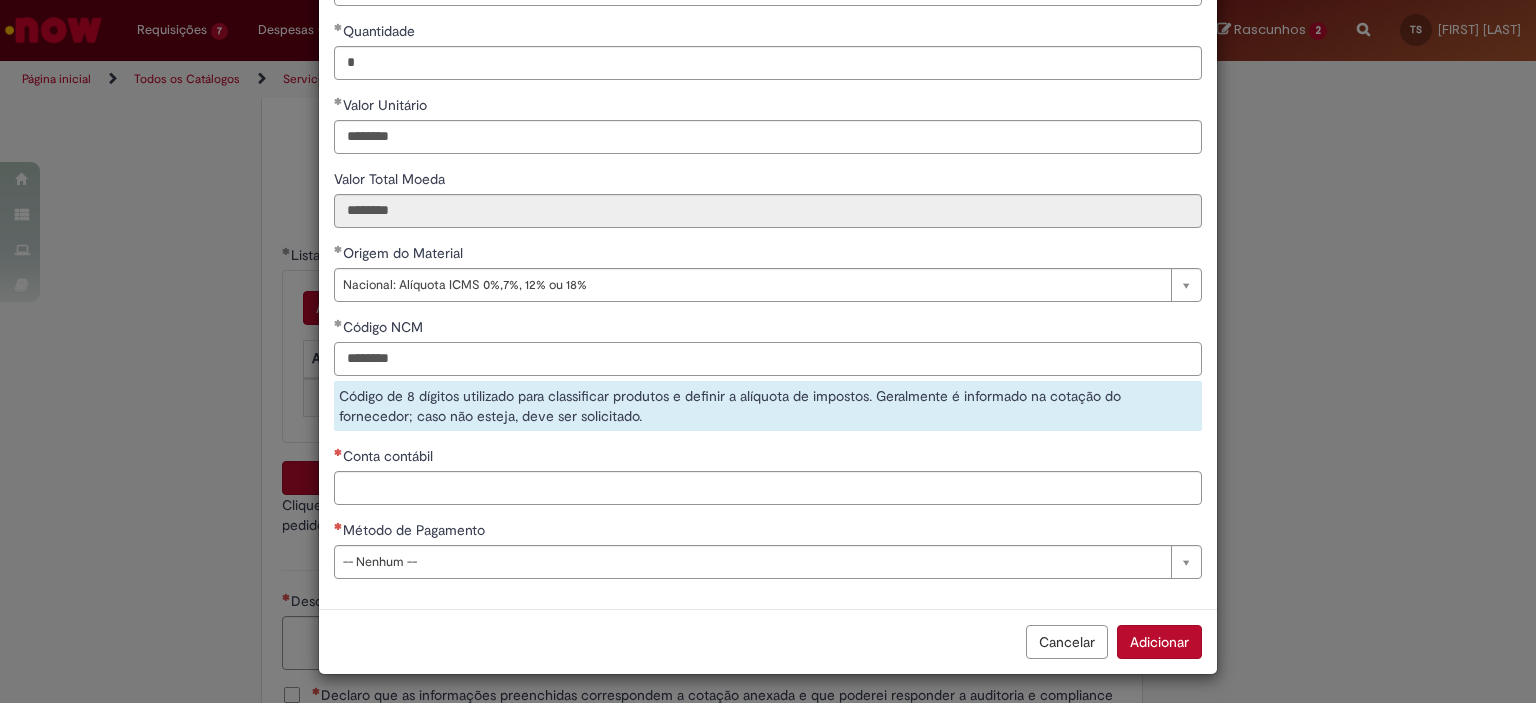type on "********" 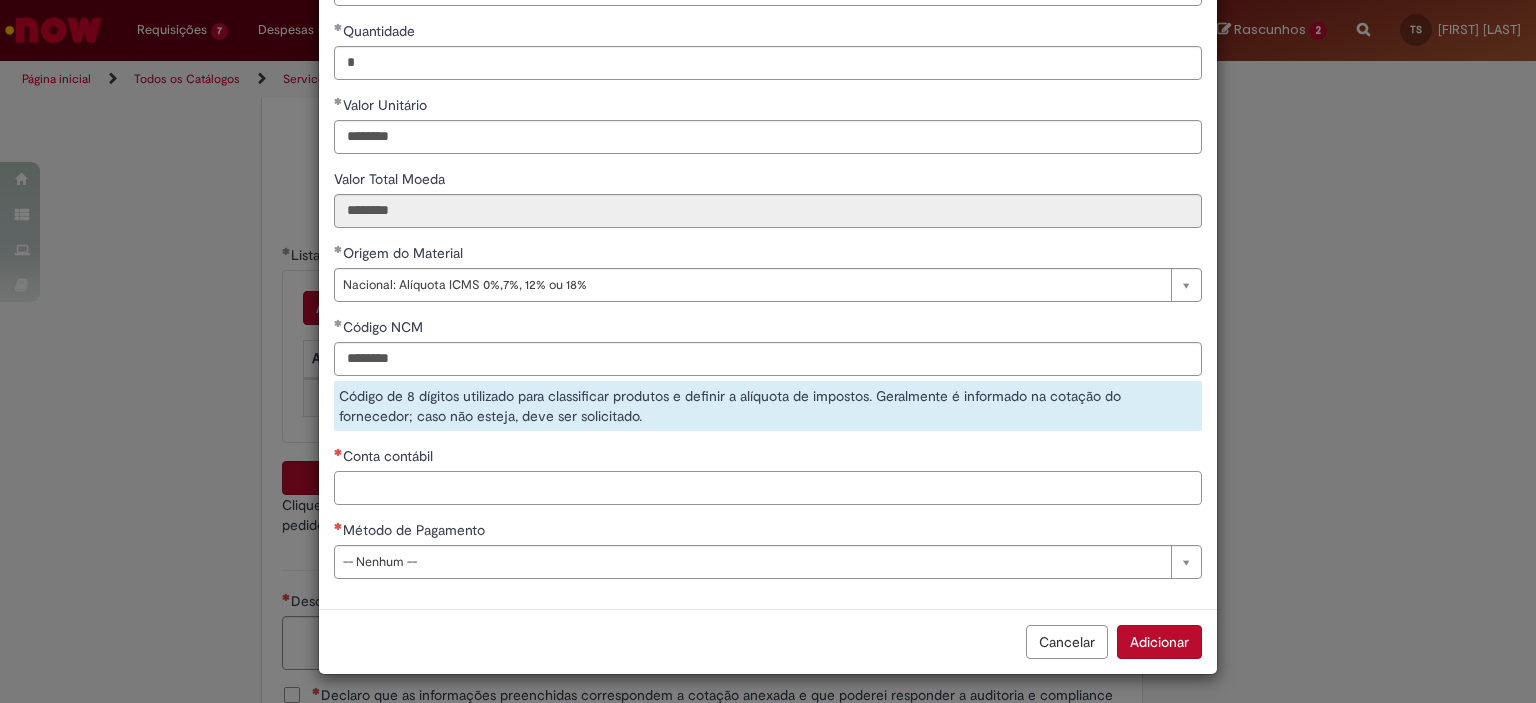 scroll, scrollTop: 175, scrollLeft: 0, axis: vertical 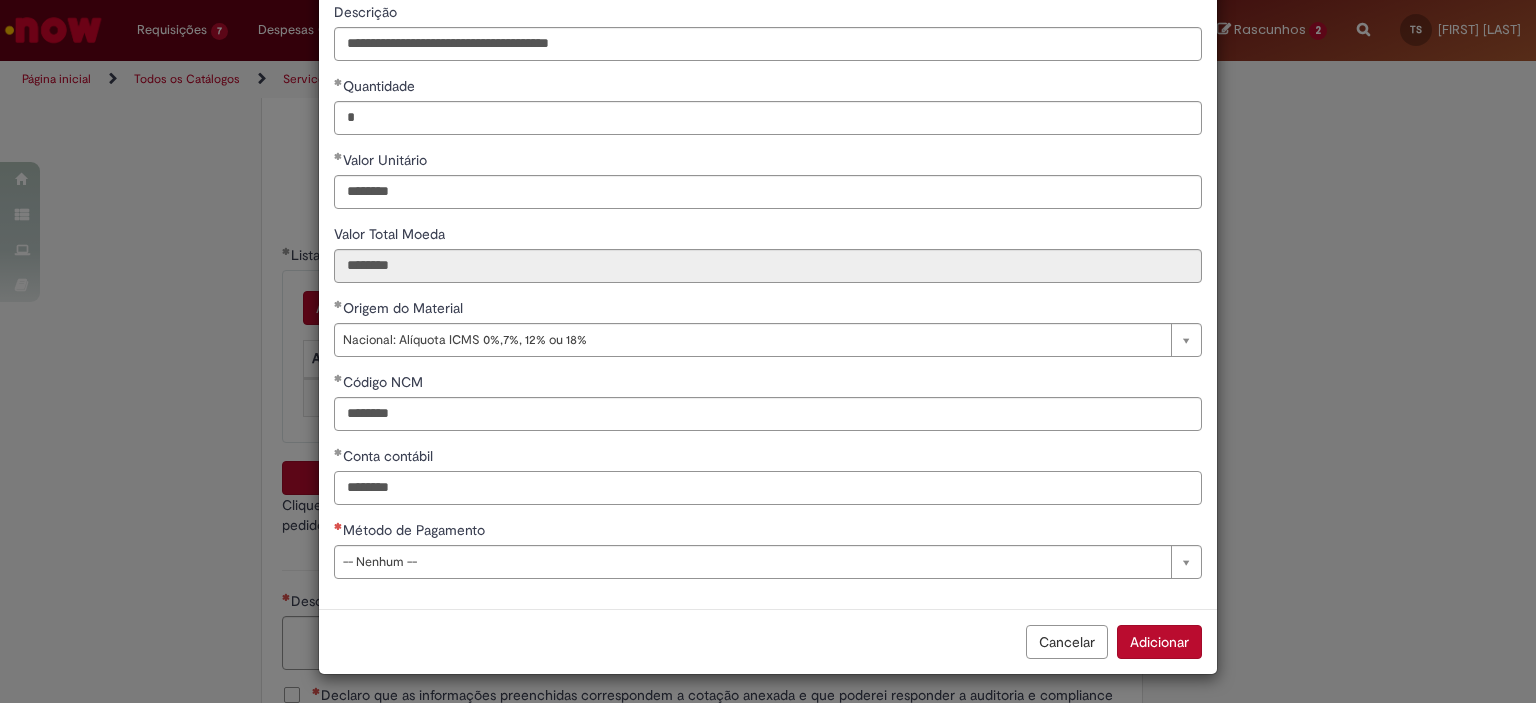 type on "********" 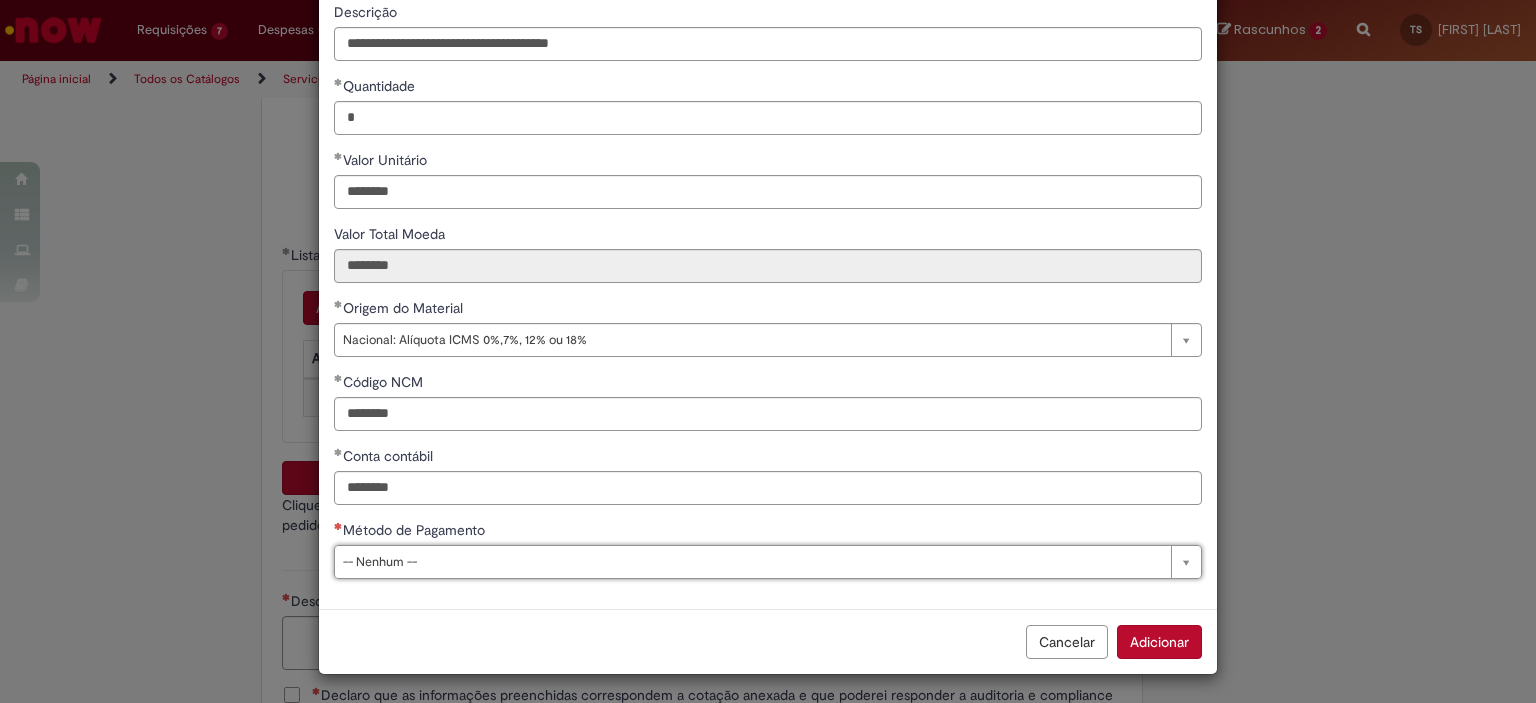 type on "*****" 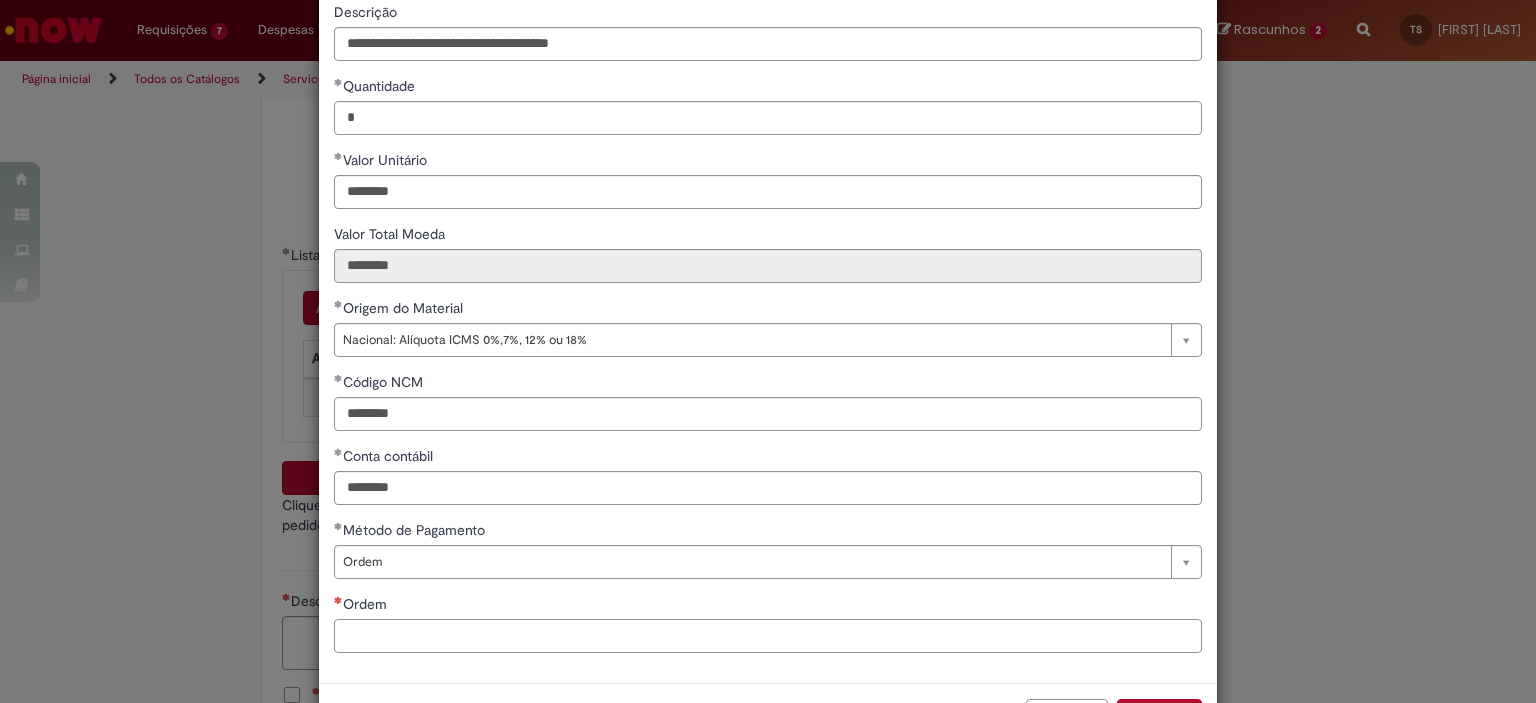 paste on "**********" 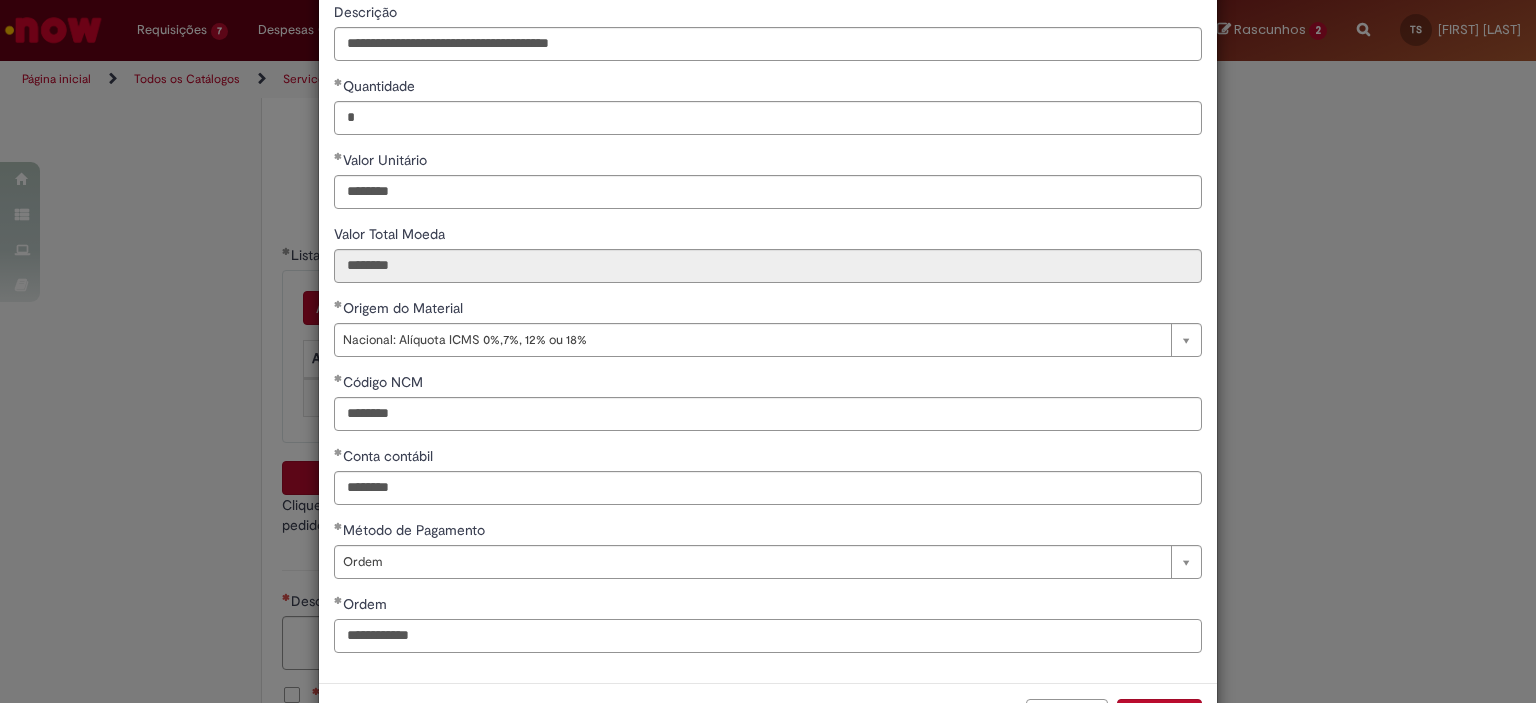 type on "**********" 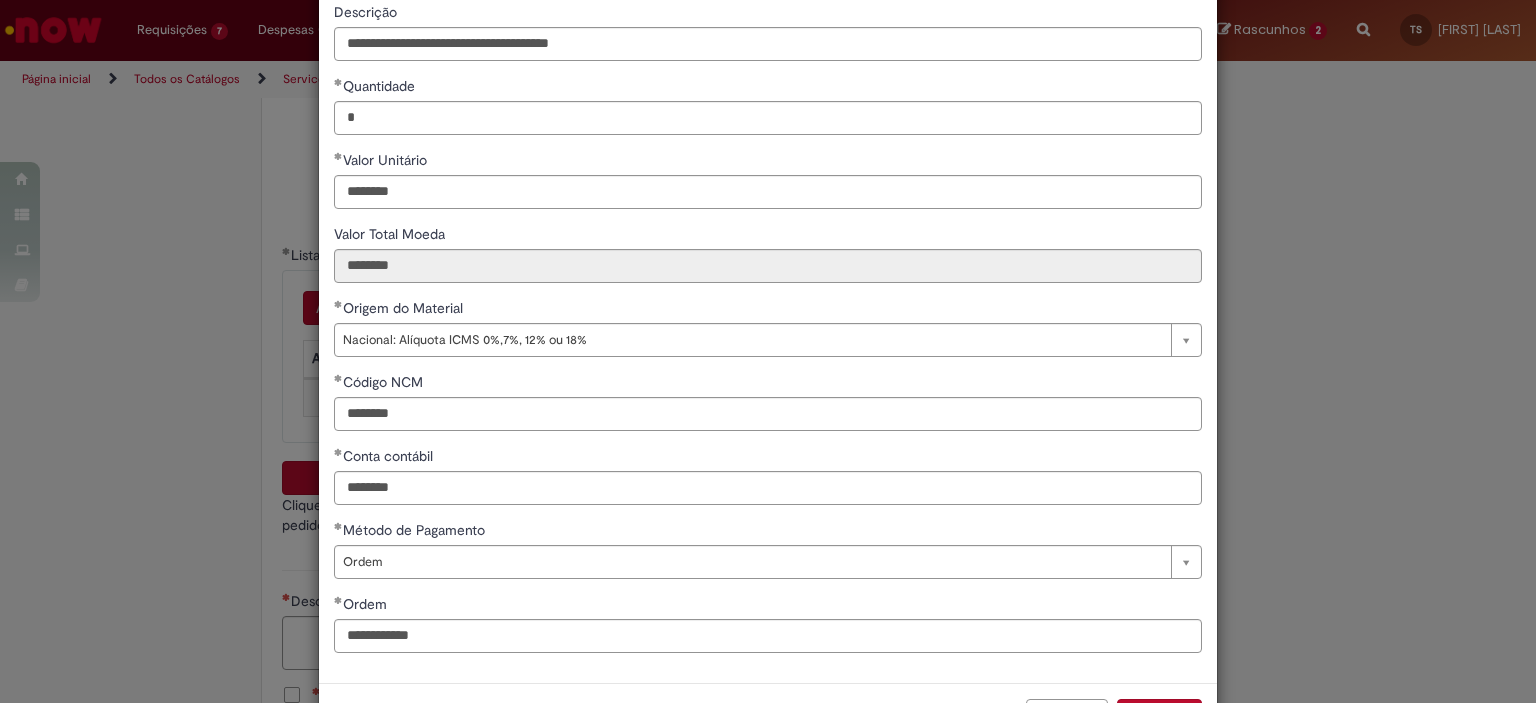scroll, scrollTop: 203, scrollLeft: 0, axis: vertical 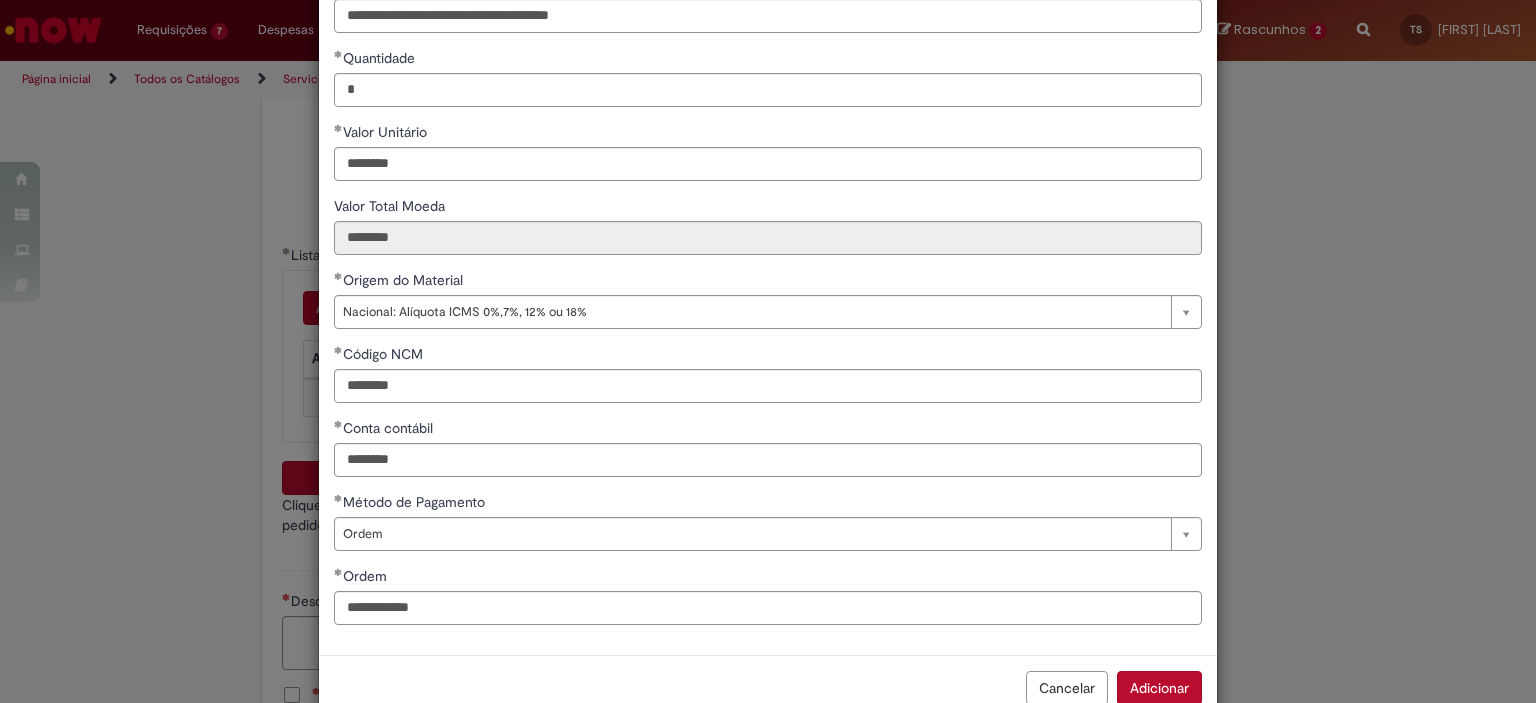 type 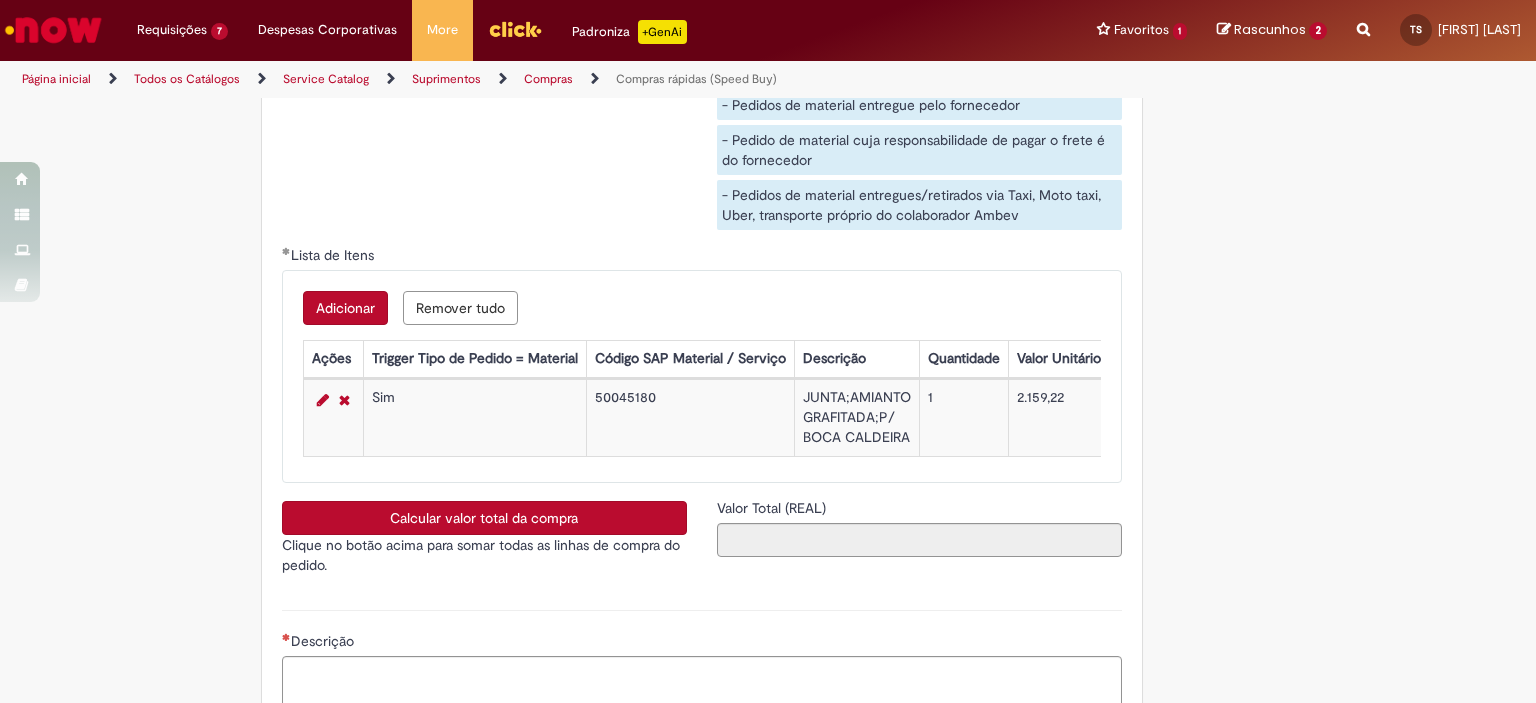type 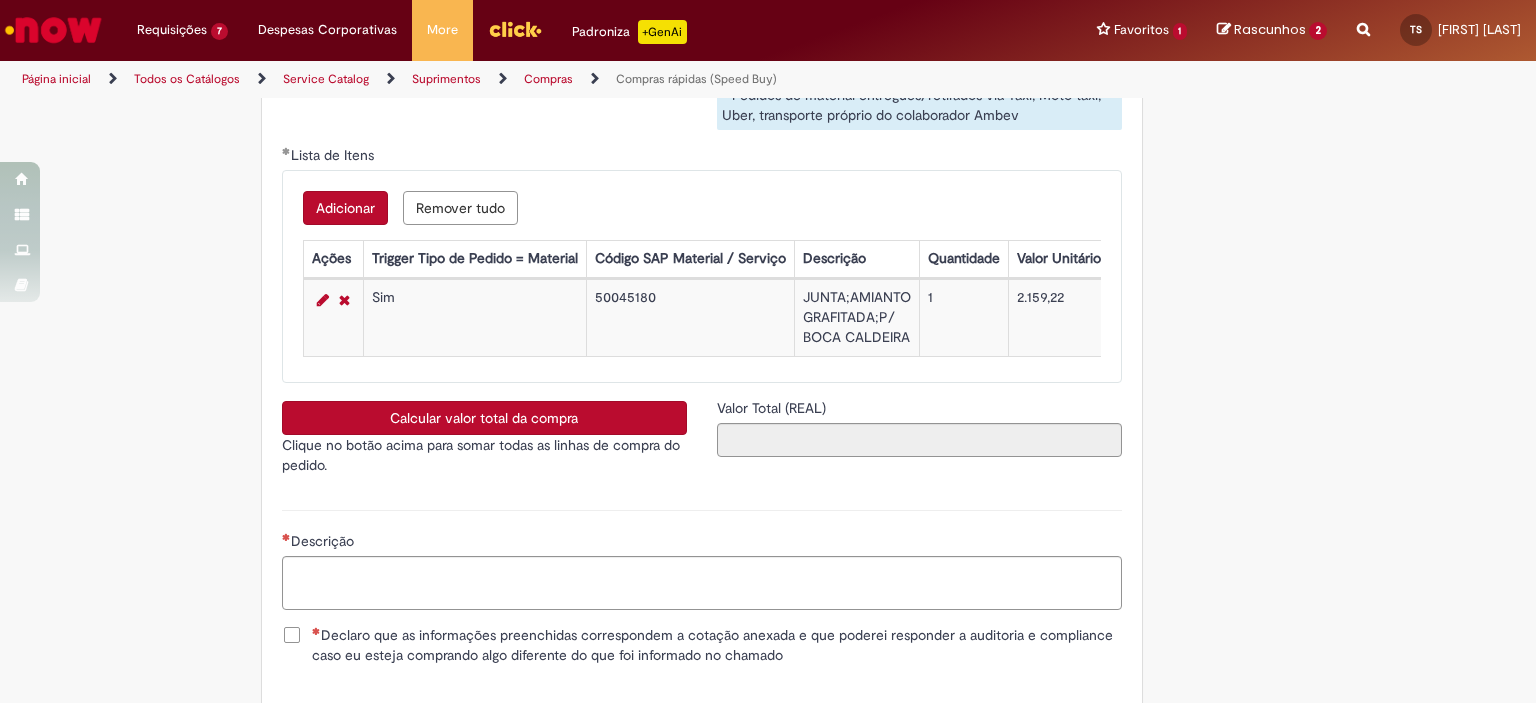 click on "Calcular valor total da compra" at bounding box center [484, 418] 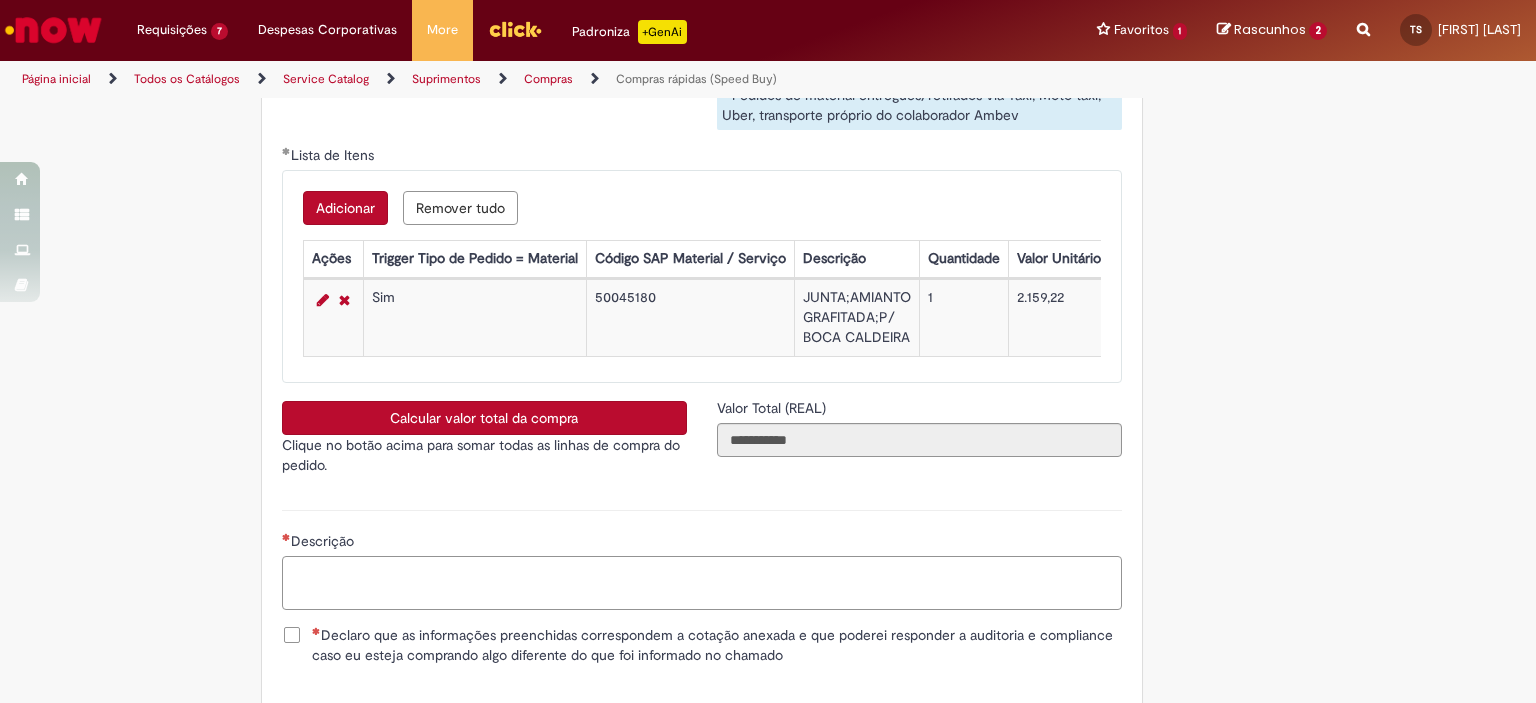 click on "Descrição" at bounding box center (702, 583) 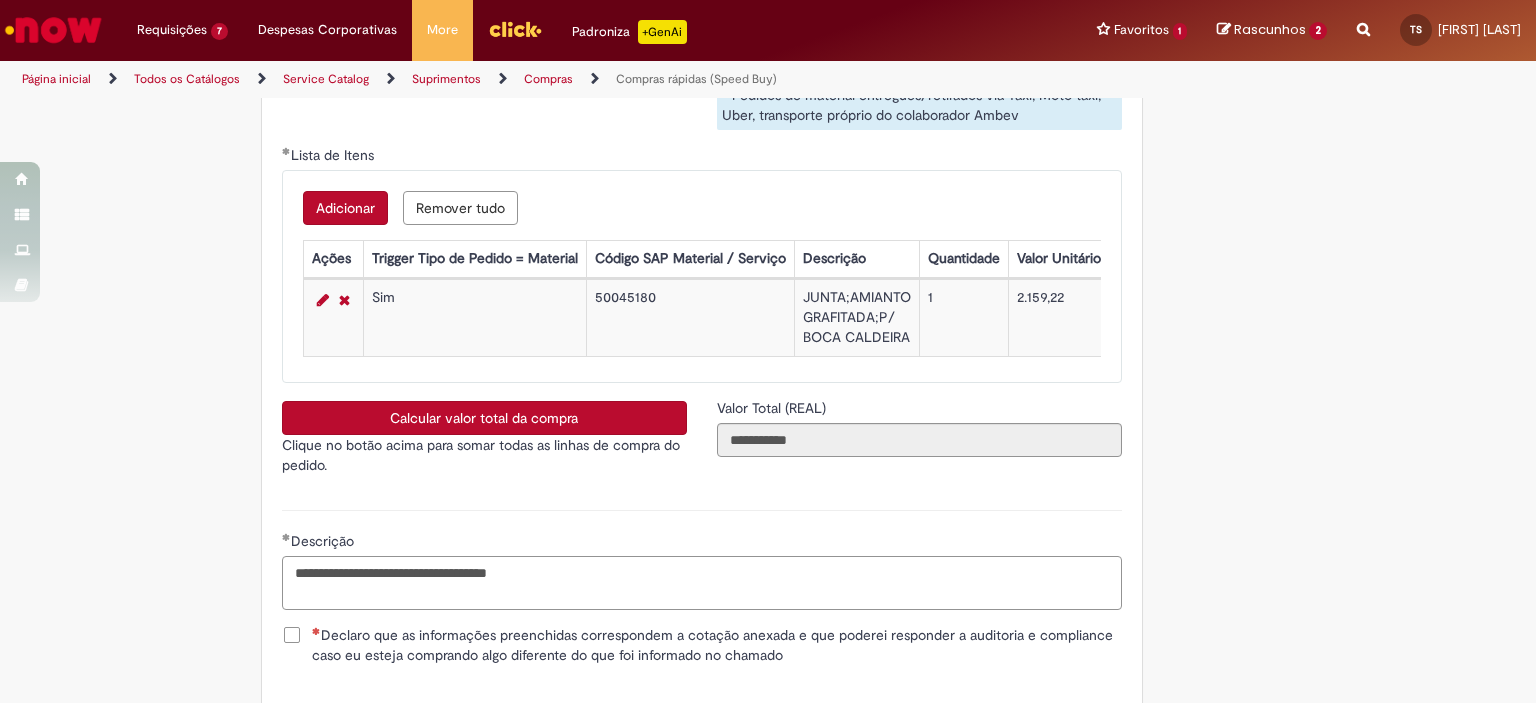 type on "**********" 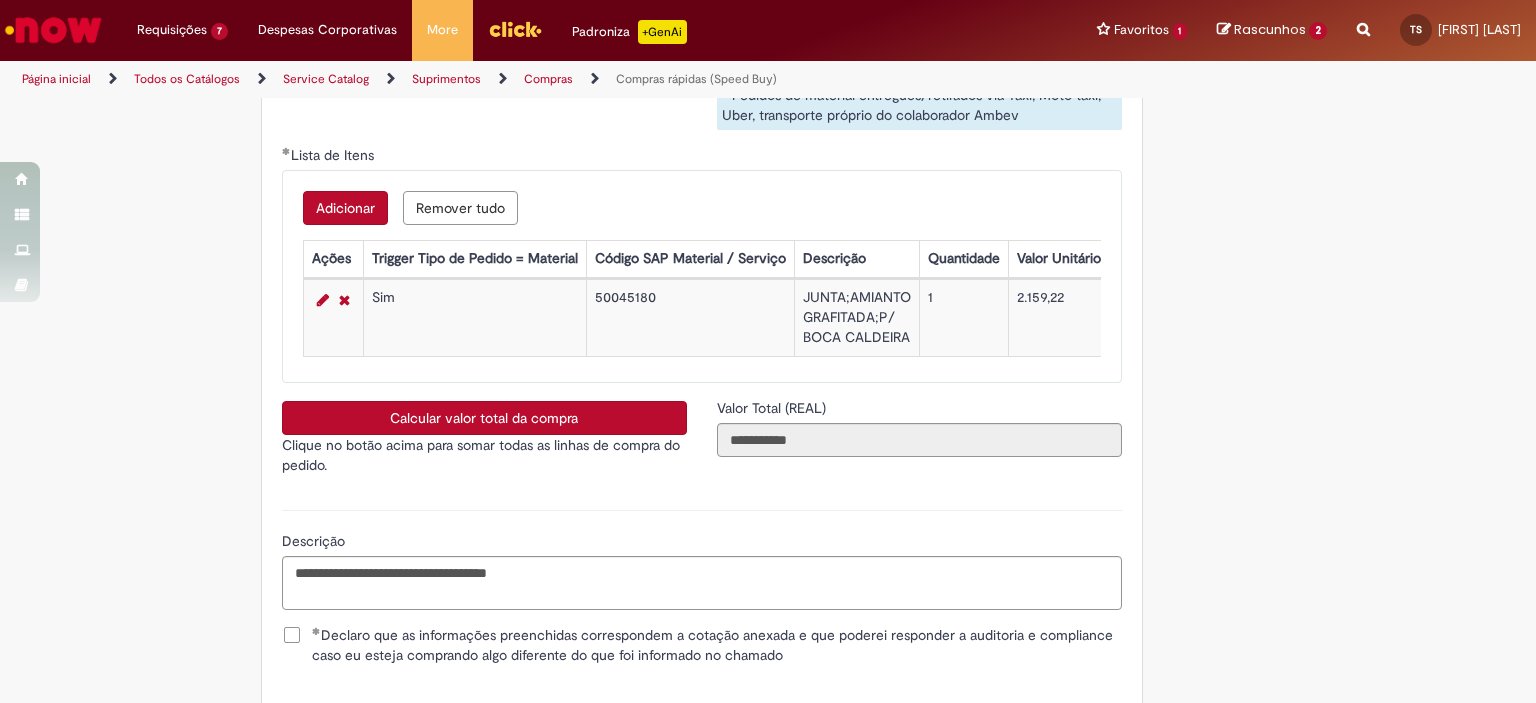 scroll, scrollTop: 3541, scrollLeft: 0, axis: vertical 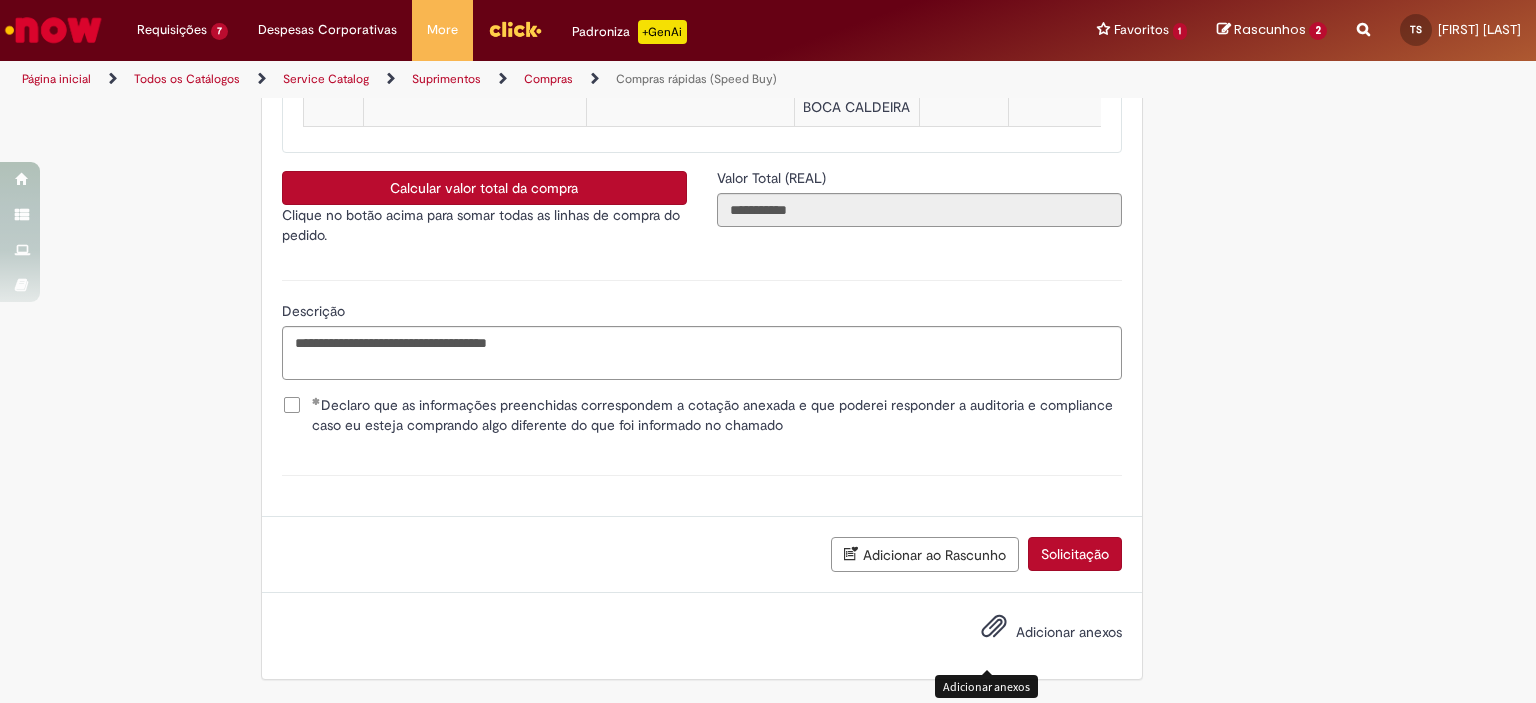 click on "Adicionar anexos" at bounding box center [994, 631] 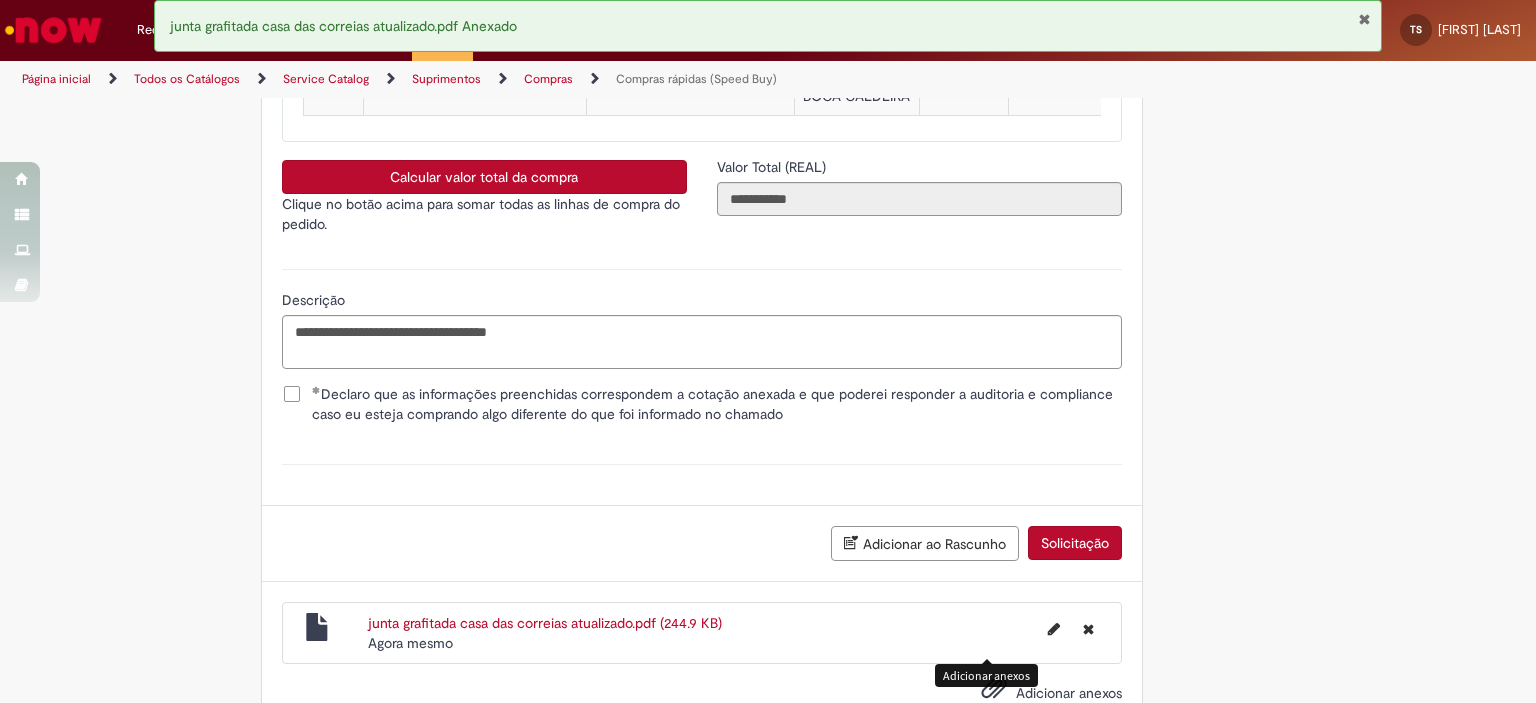 click on "Solicitação" at bounding box center [1075, 543] 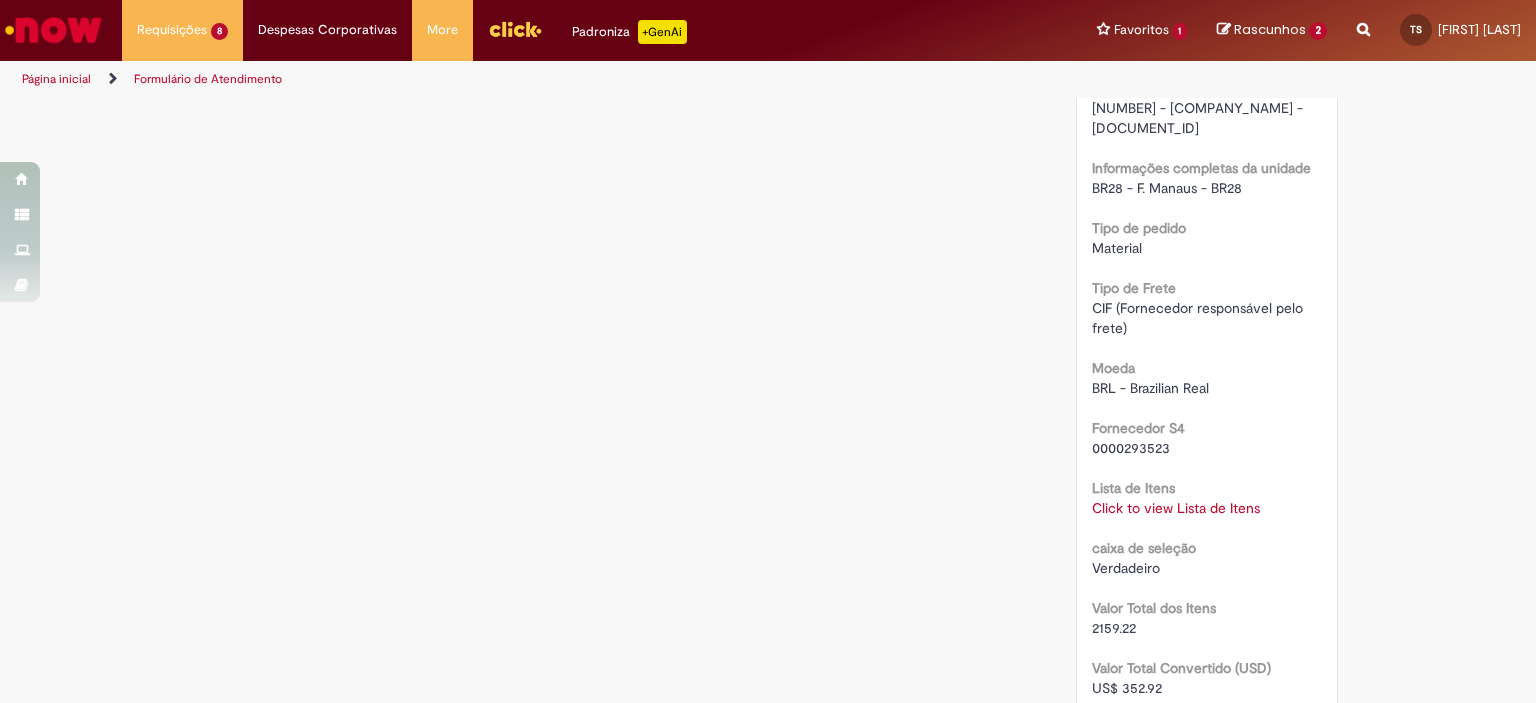 scroll, scrollTop: 1764, scrollLeft: 0, axis: vertical 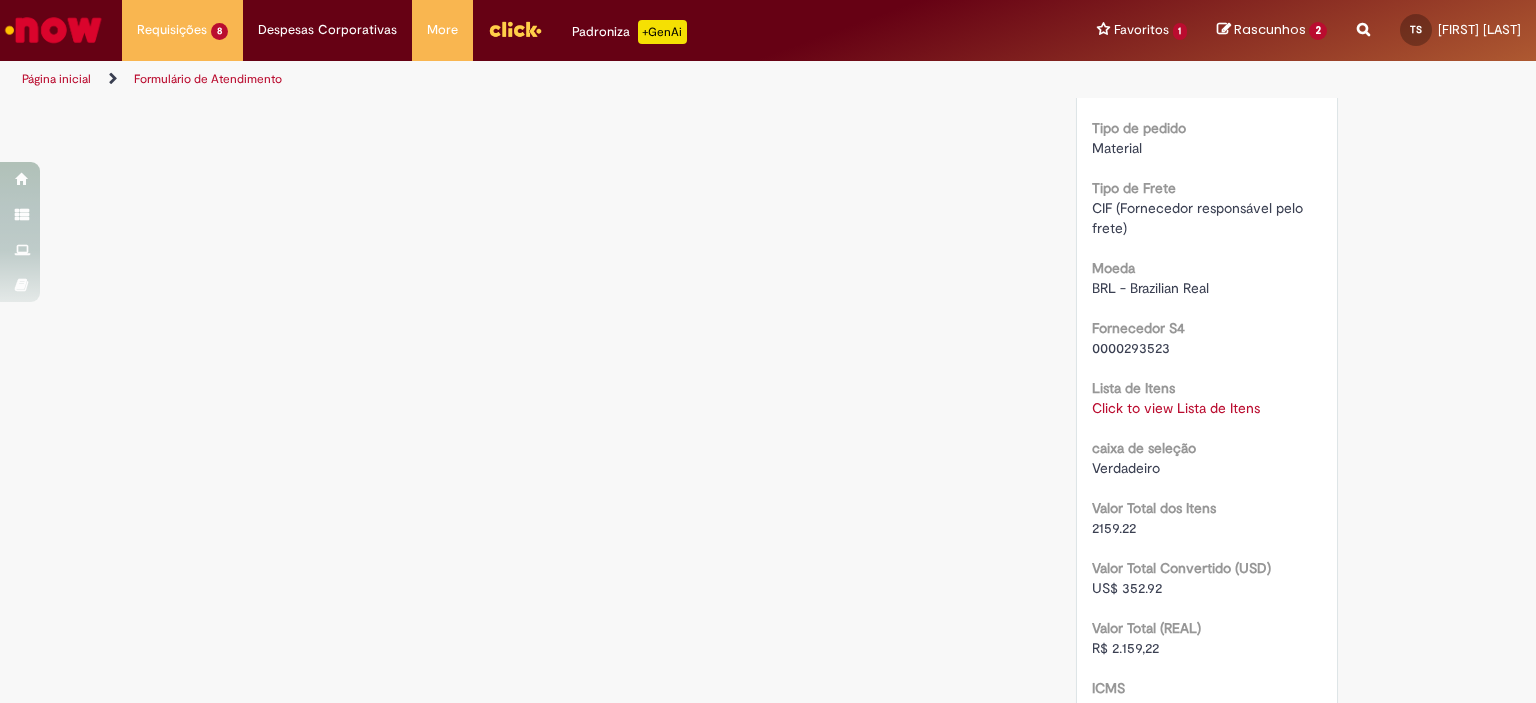 click on "Click to view Lista de Itens" at bounding box center (1176, 408) 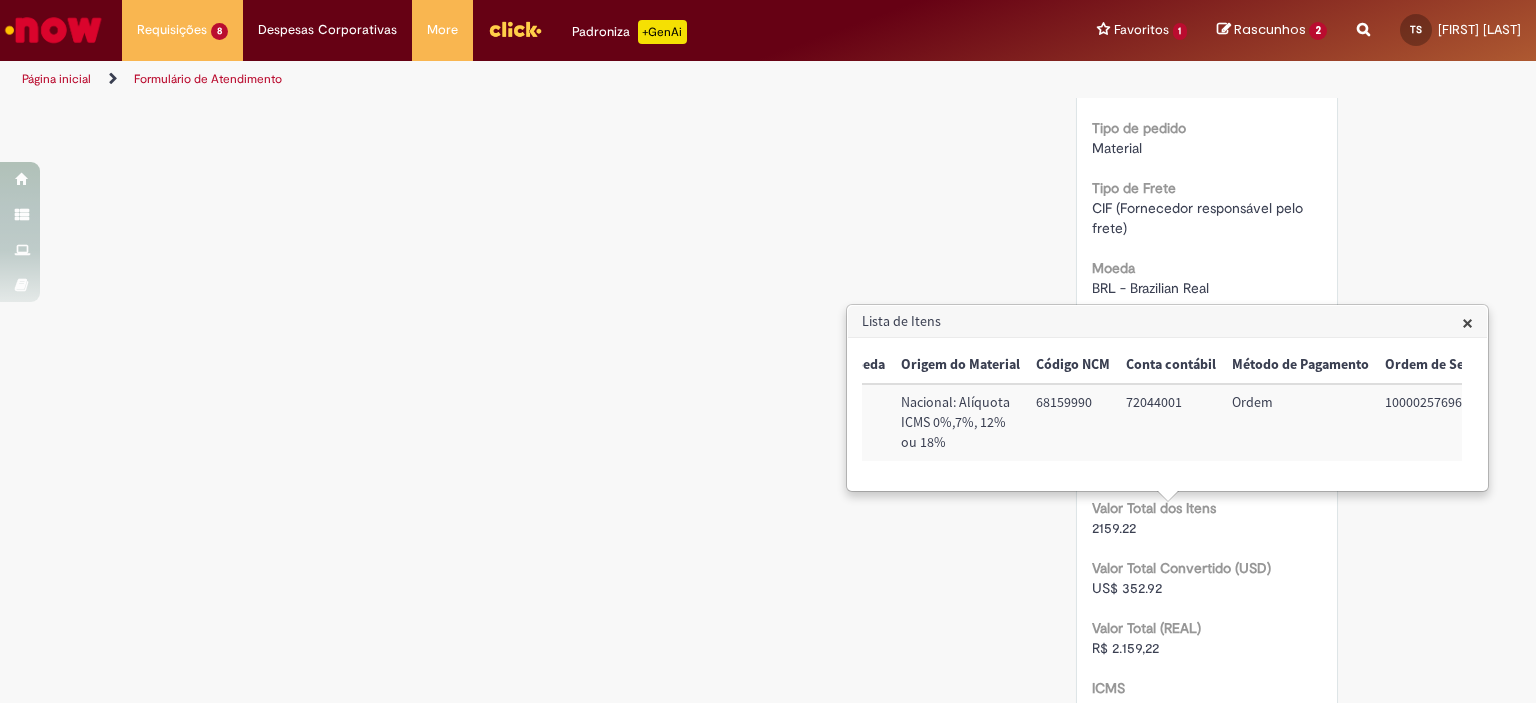 scroll, scrollTop: 0, scrollLeft: 850, axis: horizontal 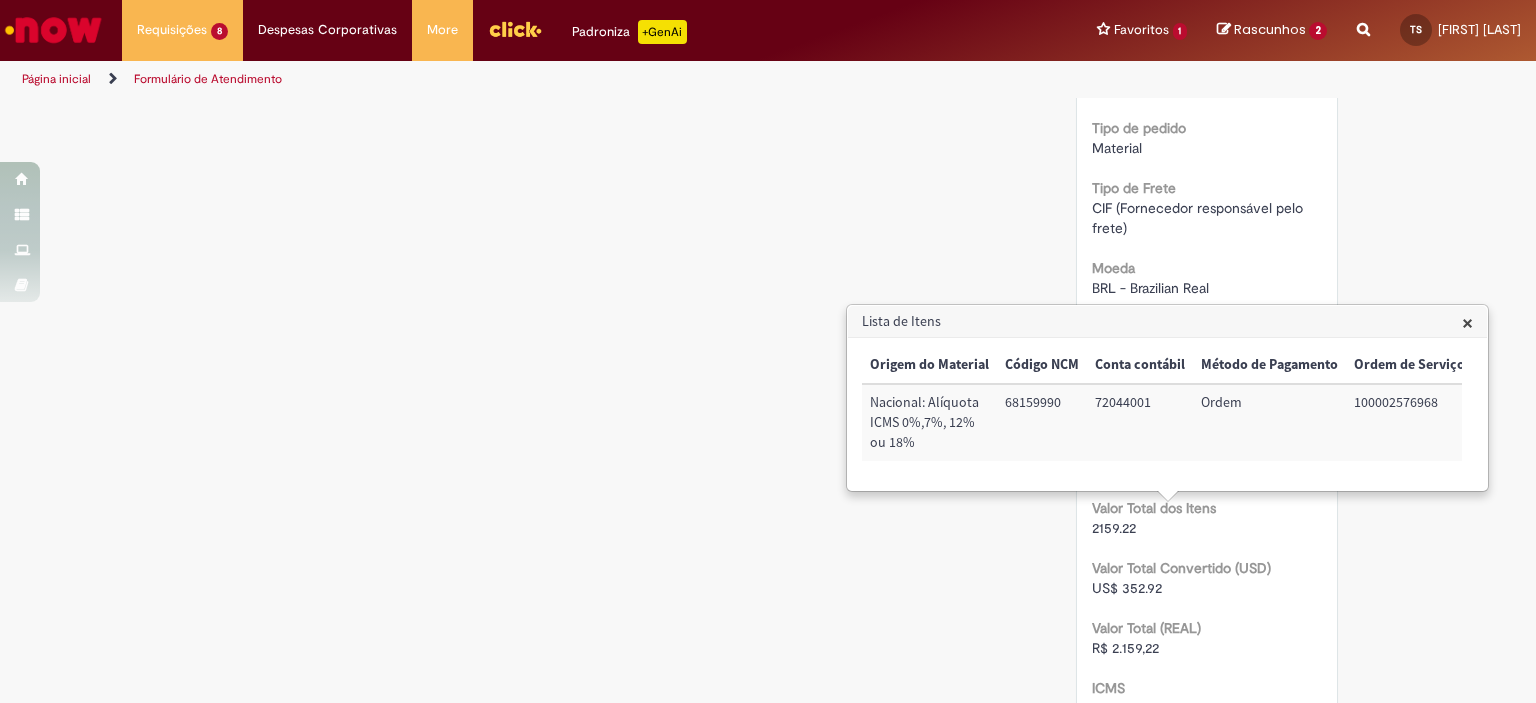 click on "Verificar Código de Barras
Aguardando Aprovação
Aguardando atendimento
Em andamento
Validação
Concluído
Compras rápidas (Speed Buy)
Enviar
S
Sistema
Agora mesmo Agora mesmo     Comentários adicionais
Olá!  Recebemos seu chamado  [REFERENCE]  e ele esta pendente aprovação.  Lembrando que o chamado será cancelado automaticamente caso não seja aprovado." at bounding box center [768, -64] 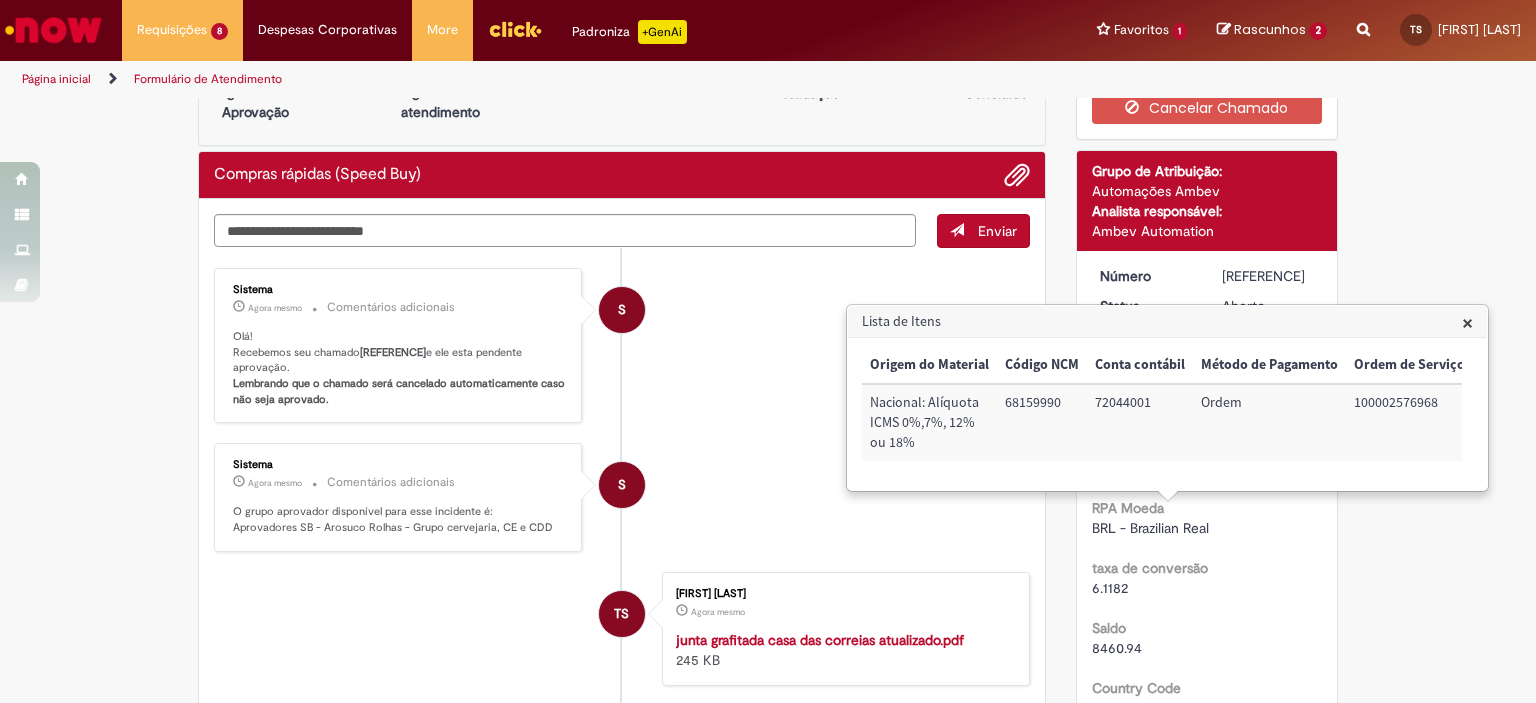 scroll, scrollTop: 0, scrollLeft: 0, axis: both 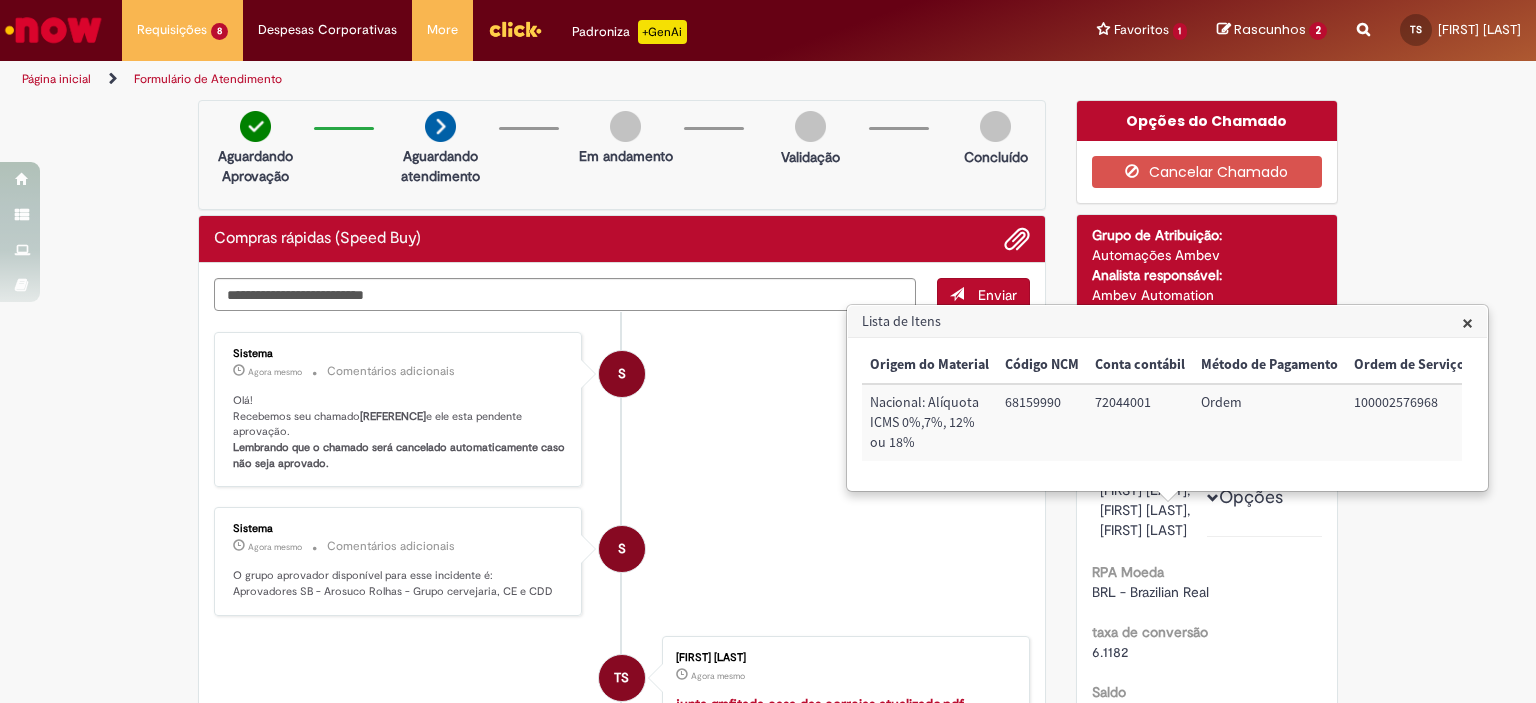 click on "×" at bounding box center [1467, 322] 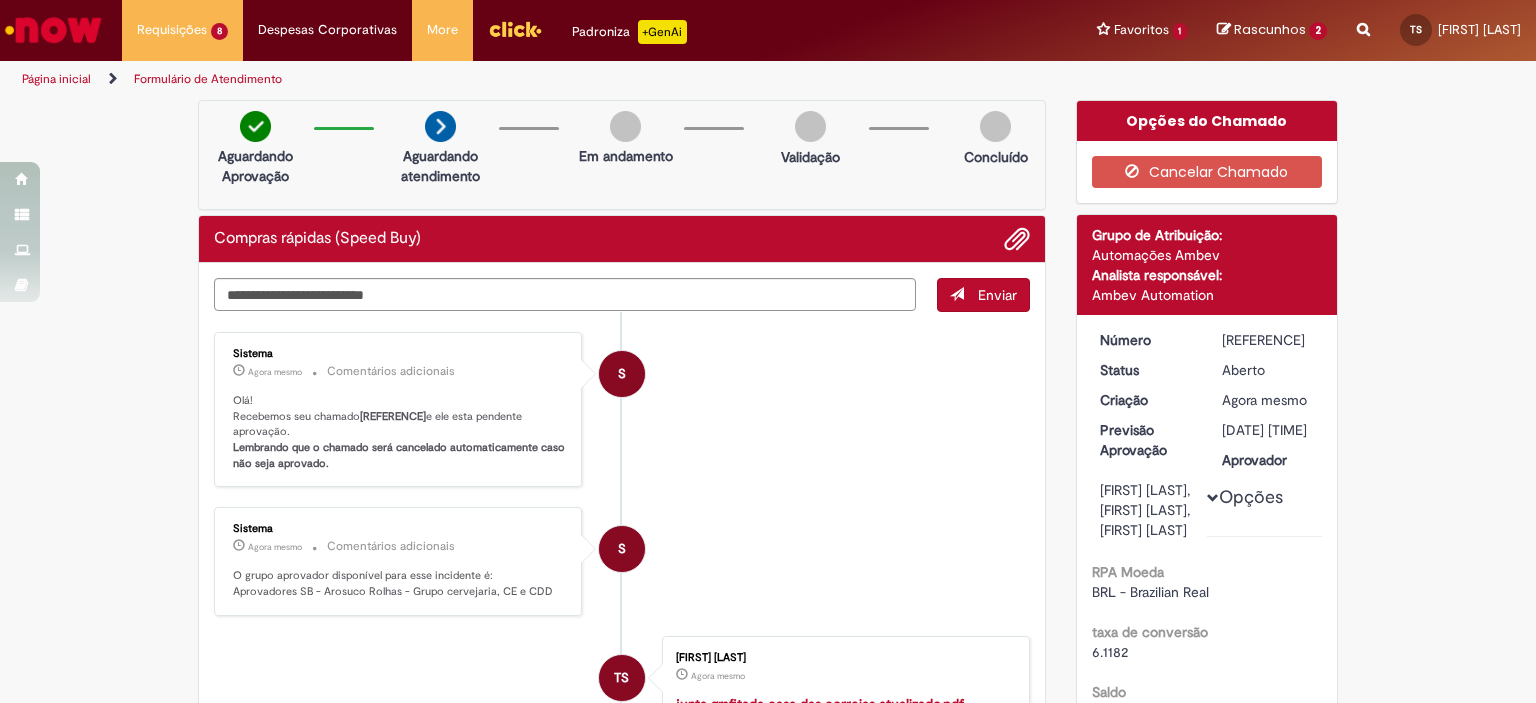 scroll, scrollTop: 1890, scrollLeft: 0, axis: vertical 